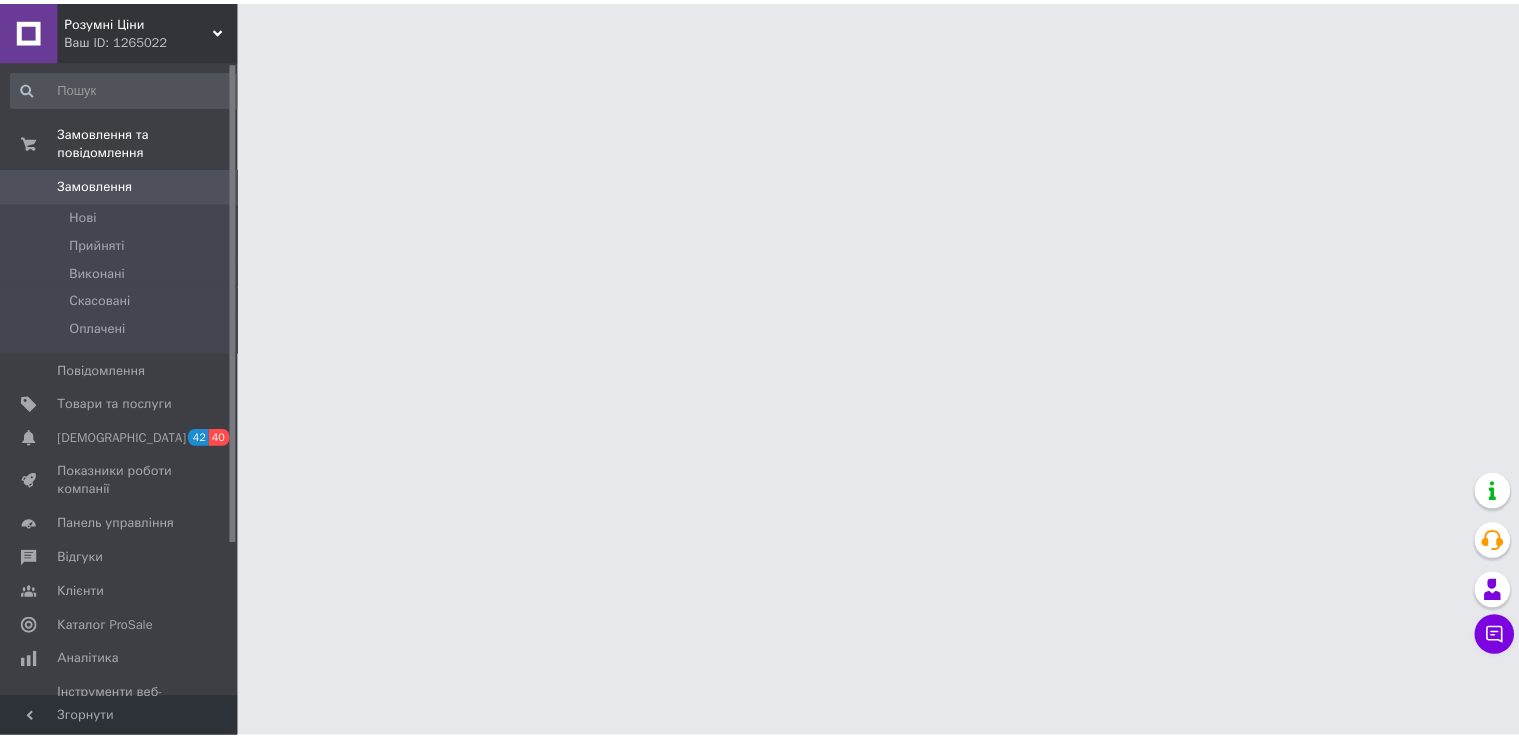 scroll, scrollTop: 0, scrollLeft: 0, axis: both 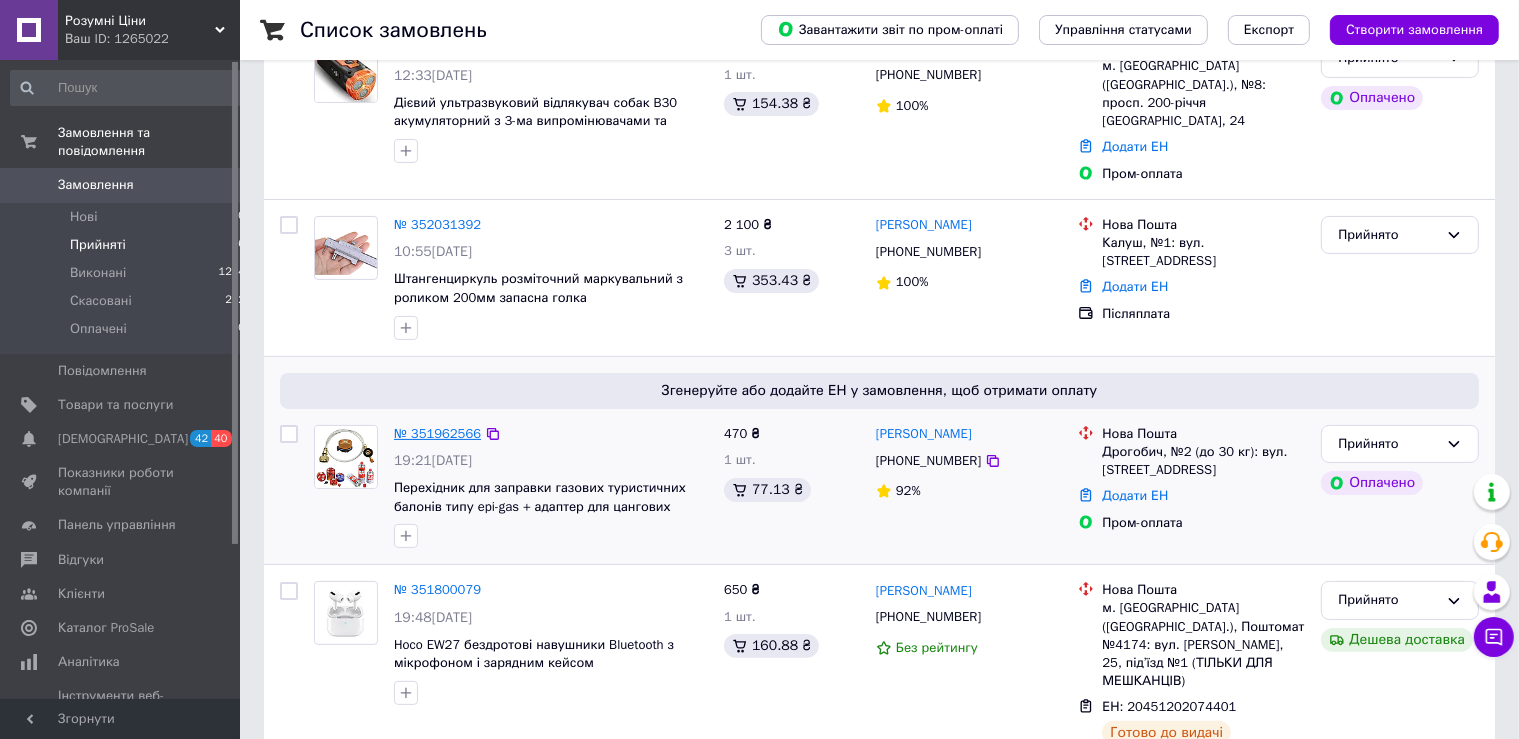 click on "№ 351962566" at bounding box center (437, 433) 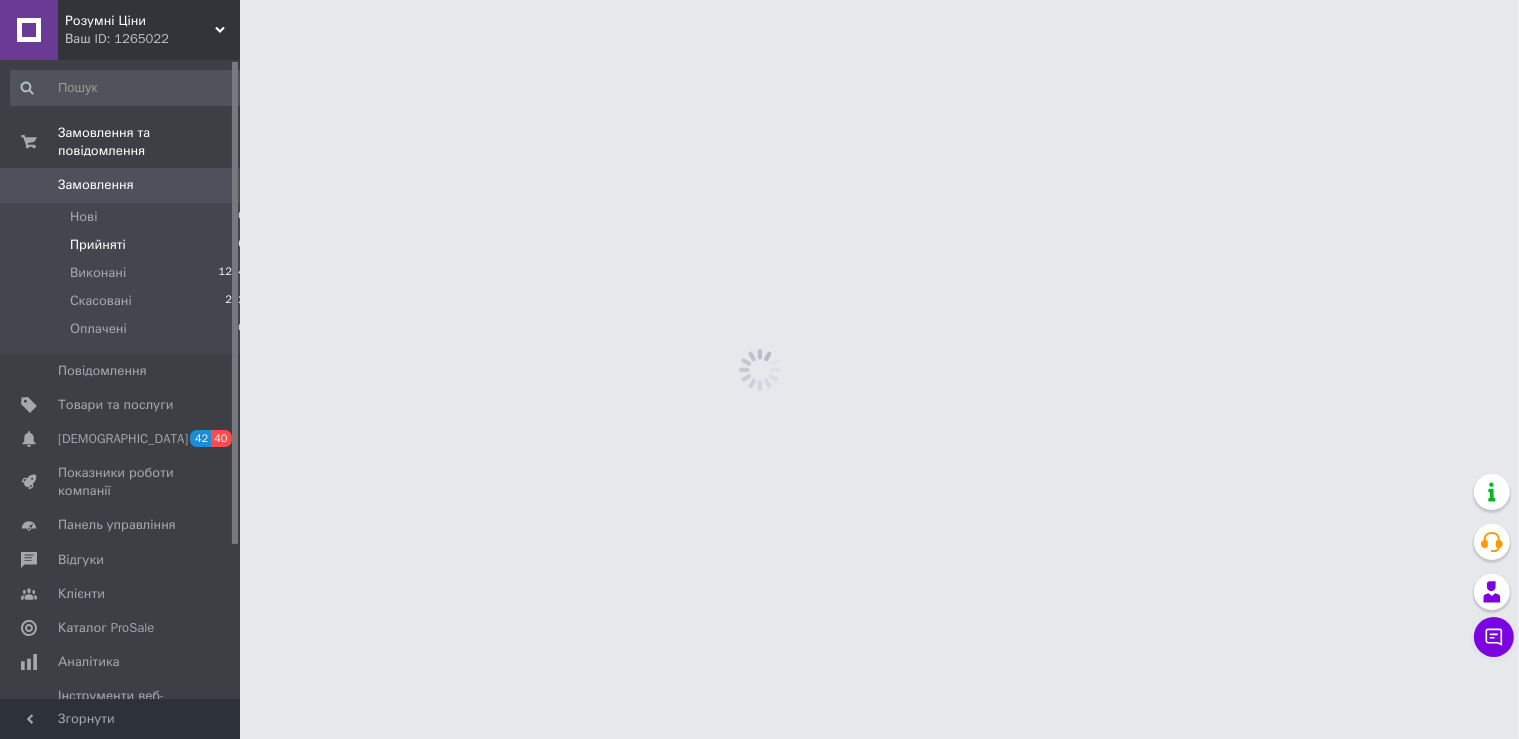 scroll, scrollTop: 0, scrollLeft: 0, axis: both 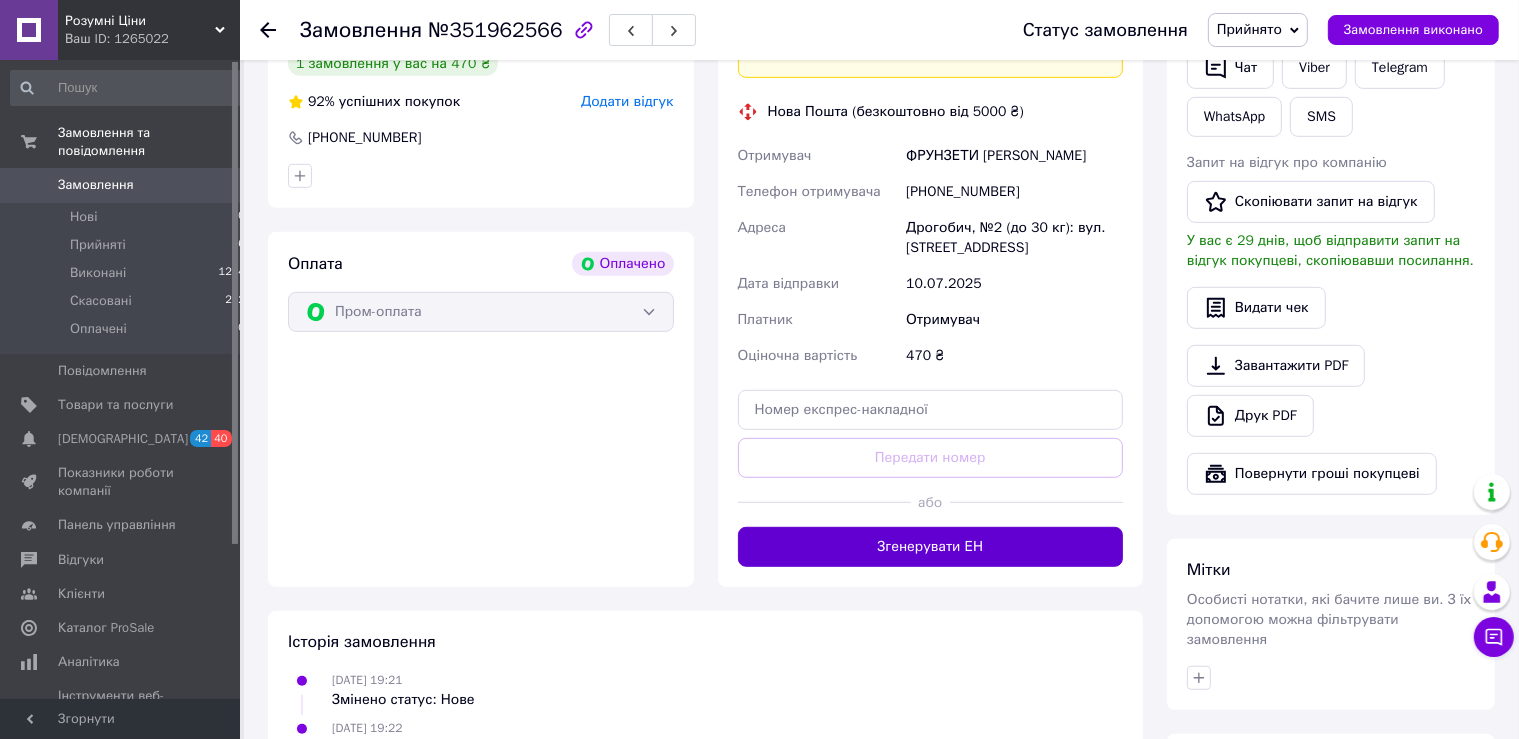 click on "Згенерувати ЕН" at bounding box center (931, 547) 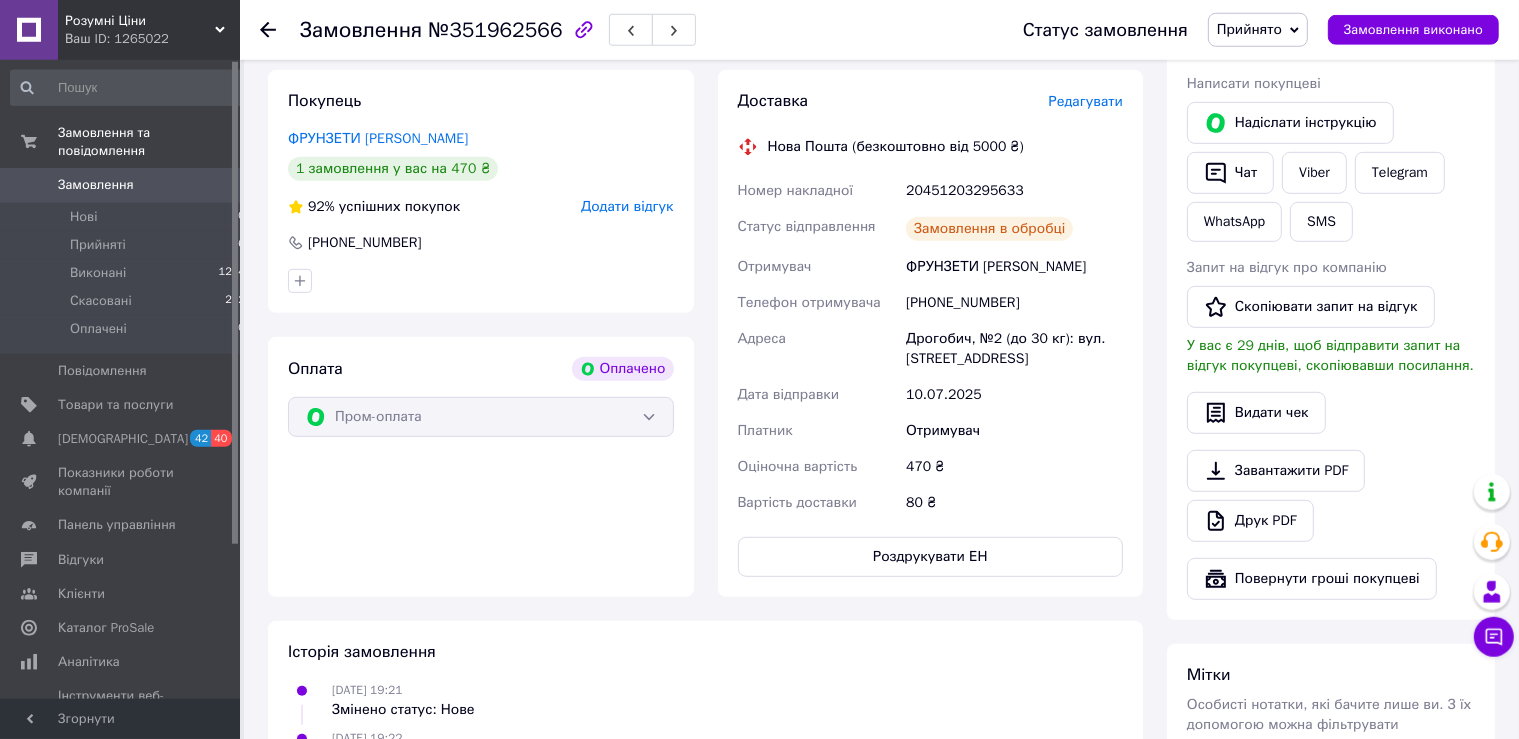 scroll, scrollTop: 844, scrollLeft: 0, axis: vertical 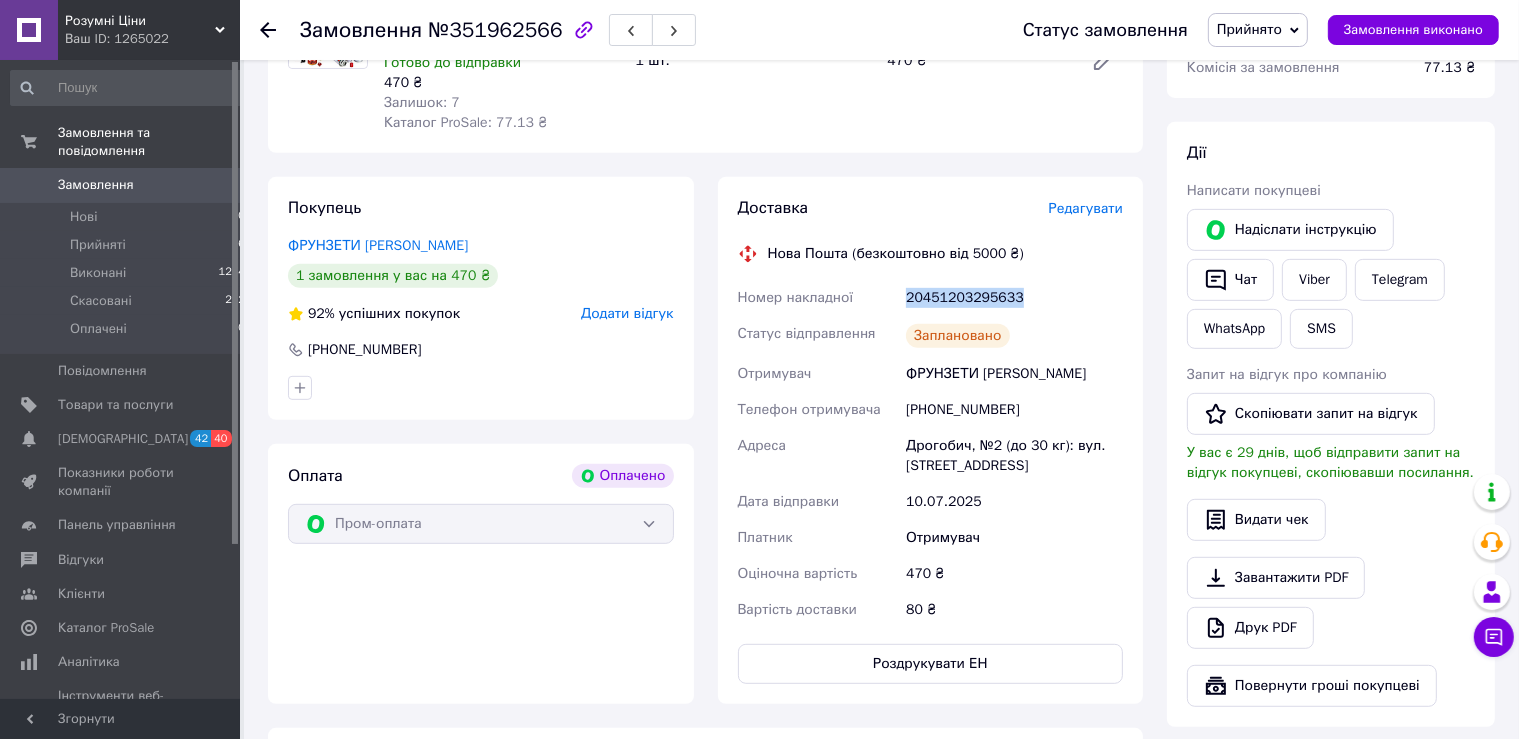 drag, startPoint x: 1030, startPoint y: 304, endPoint x: 910, endPoint y: 304, distance: 120 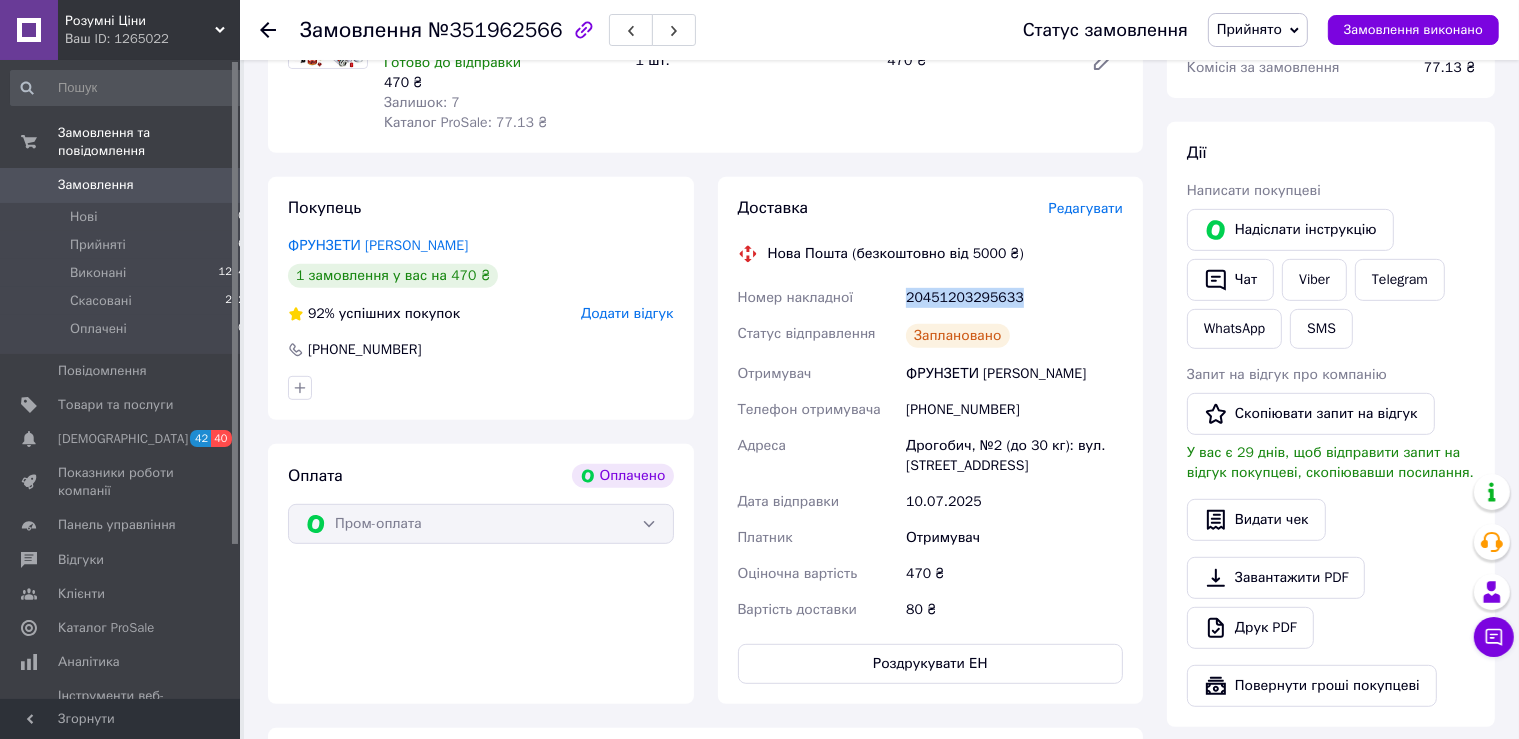 copy on "20451203295633" 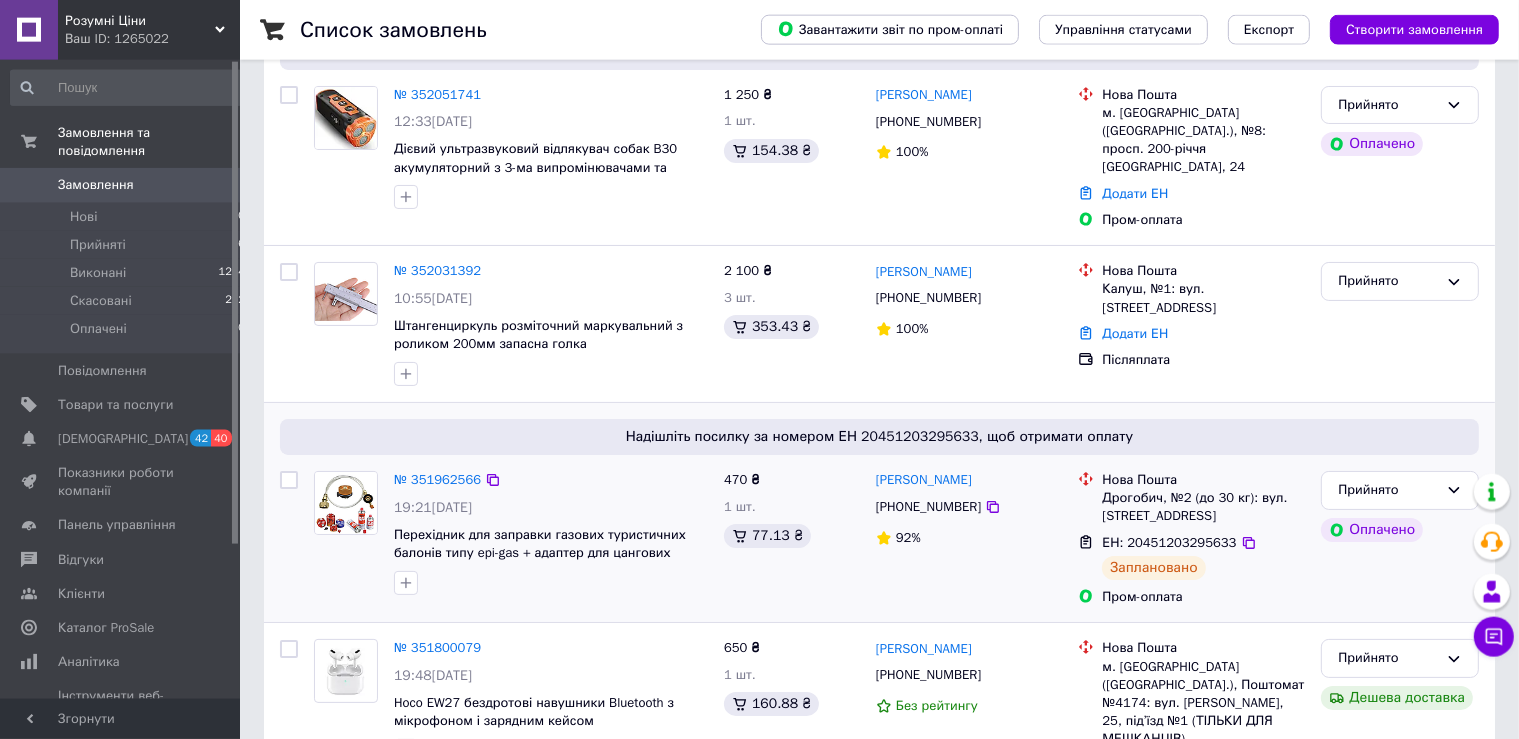 scroll, scrollTop: 211, scrollLeft: 0, axis: vertical 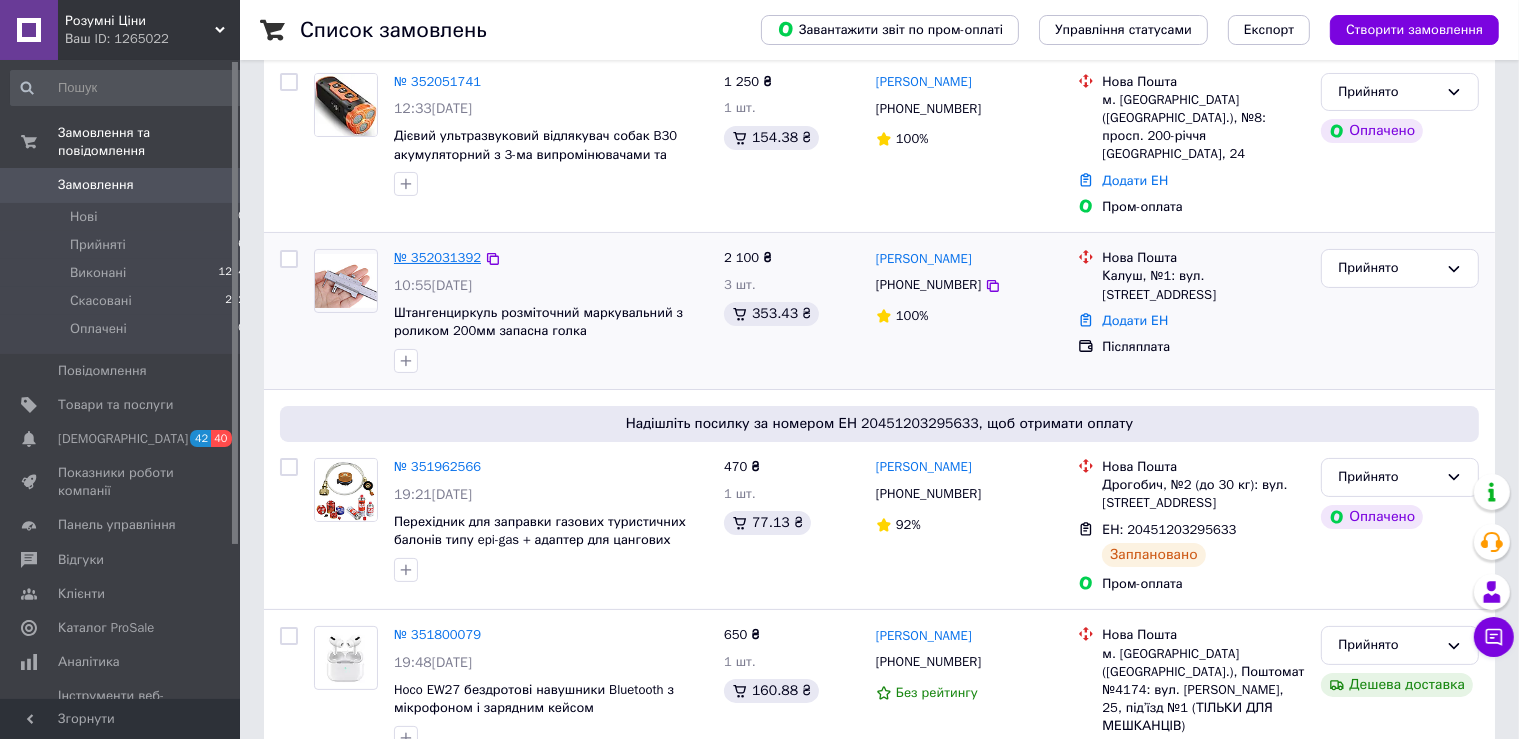 click on "№ 352031392" at bounding box center [437, 257] 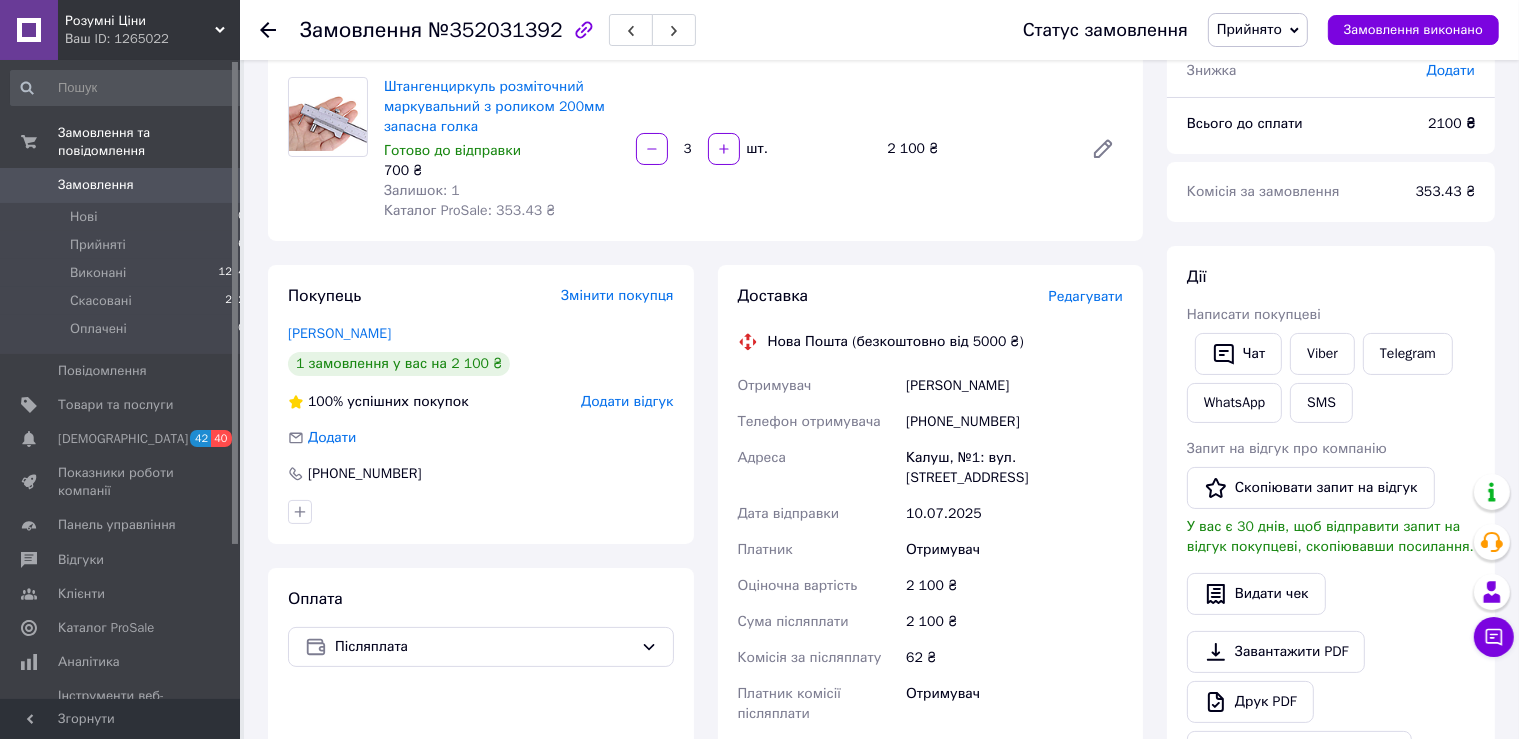 scroll, scrollTop: 365, scrollLeft: 0, axis: vertical 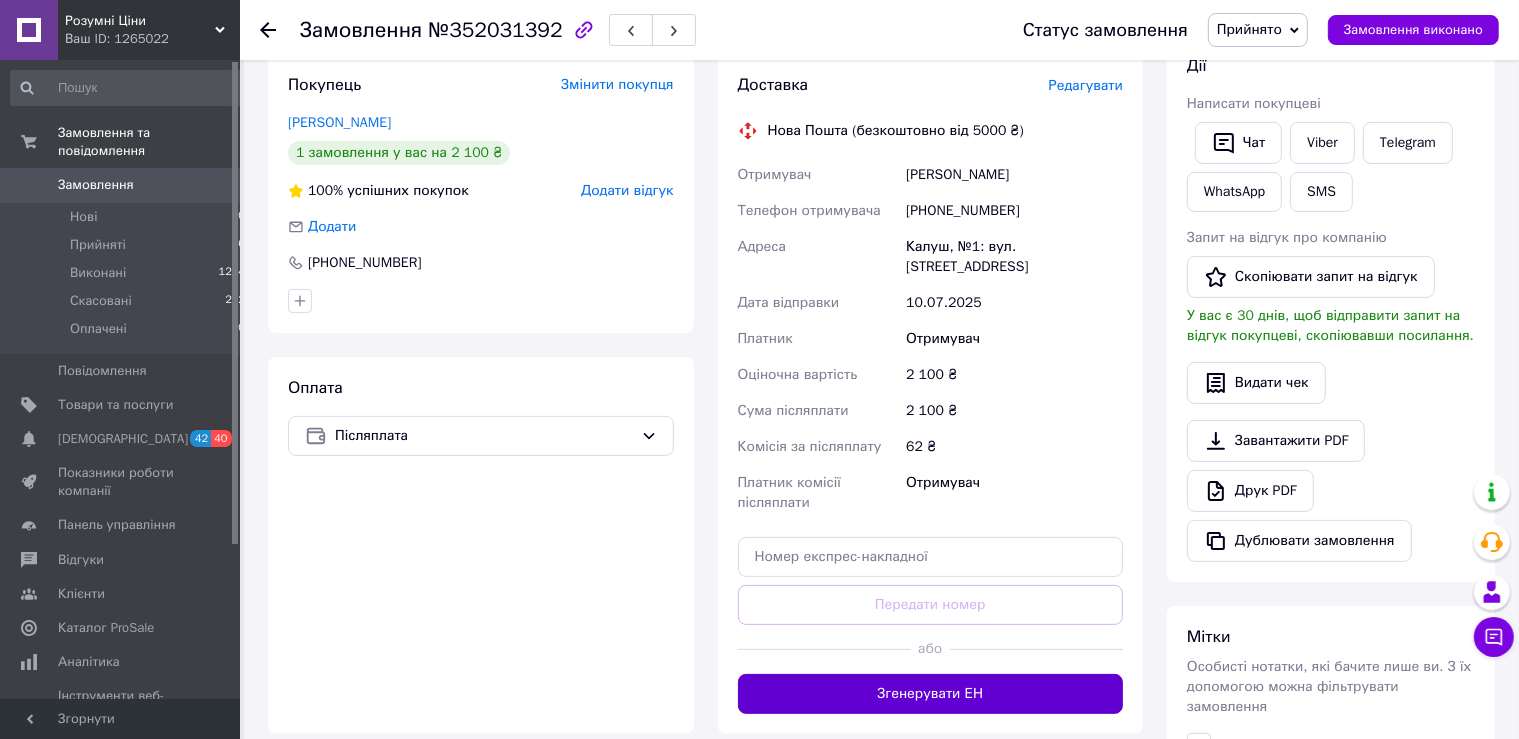 click on "Згенерувати ЕН" at bounding box center [931, 694] 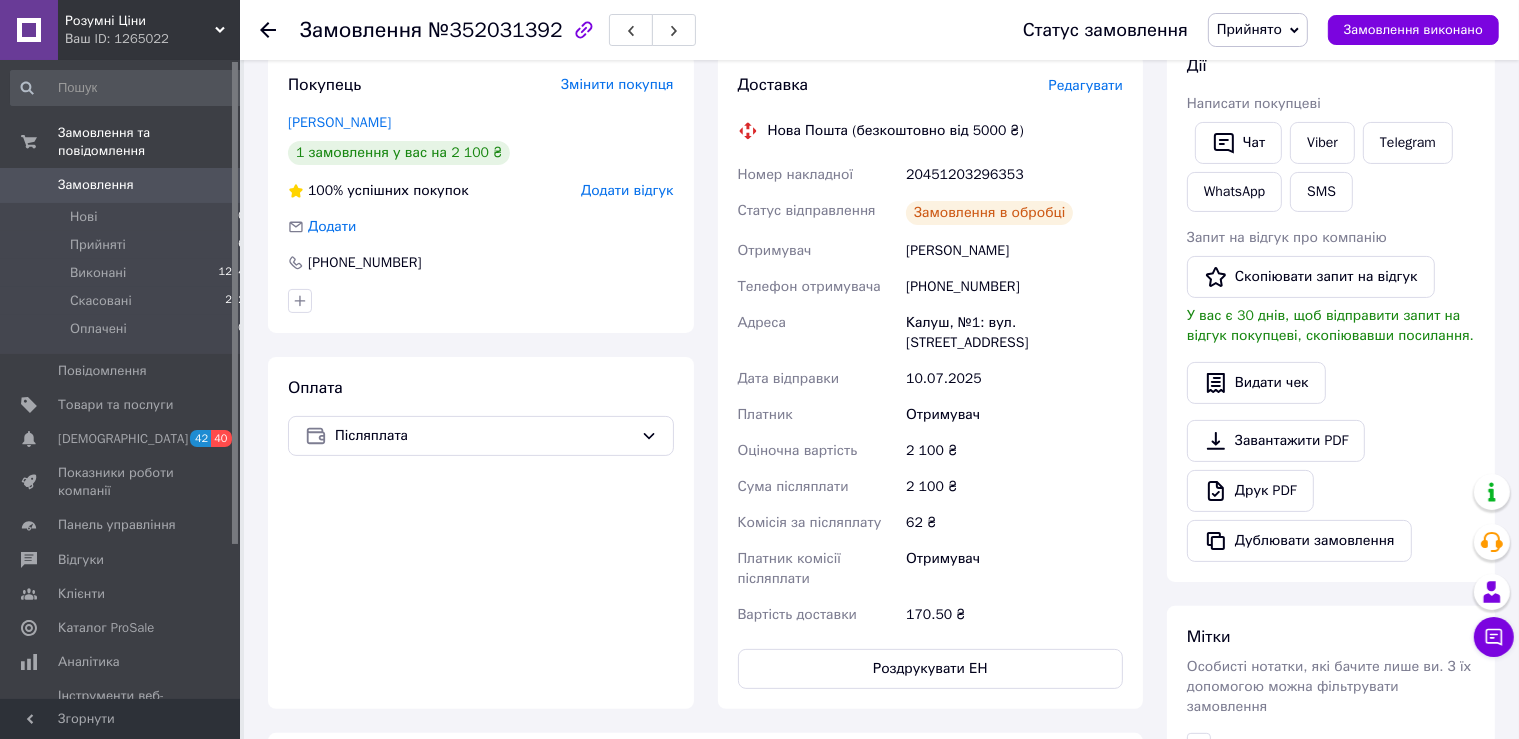 scroll, scrollTop: 260, scrollLeft: 0, axis: vertical 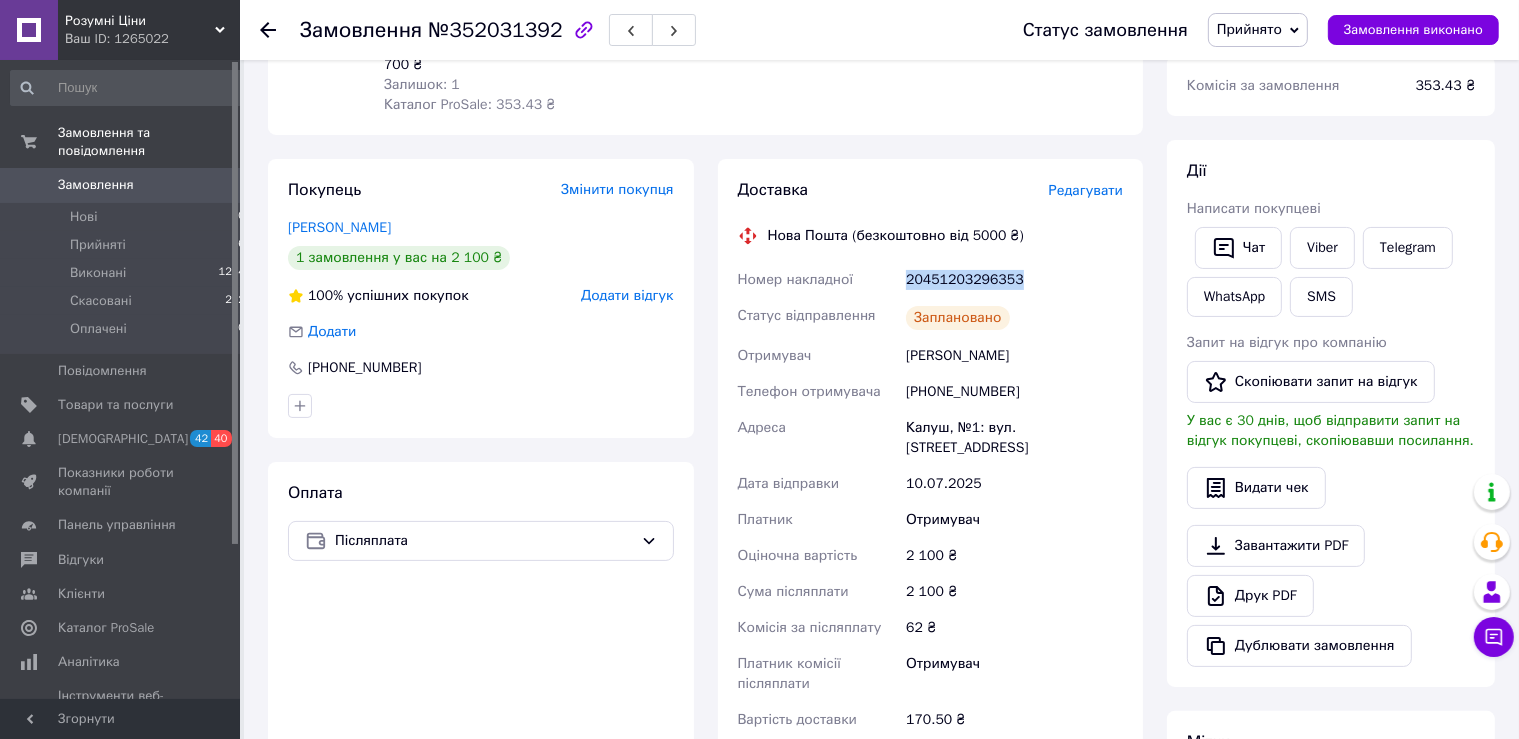 drag, startPoint x: 1024, startPoint y: 270, endPoint x: 906, endPoint y: 286, distance: 119.0798 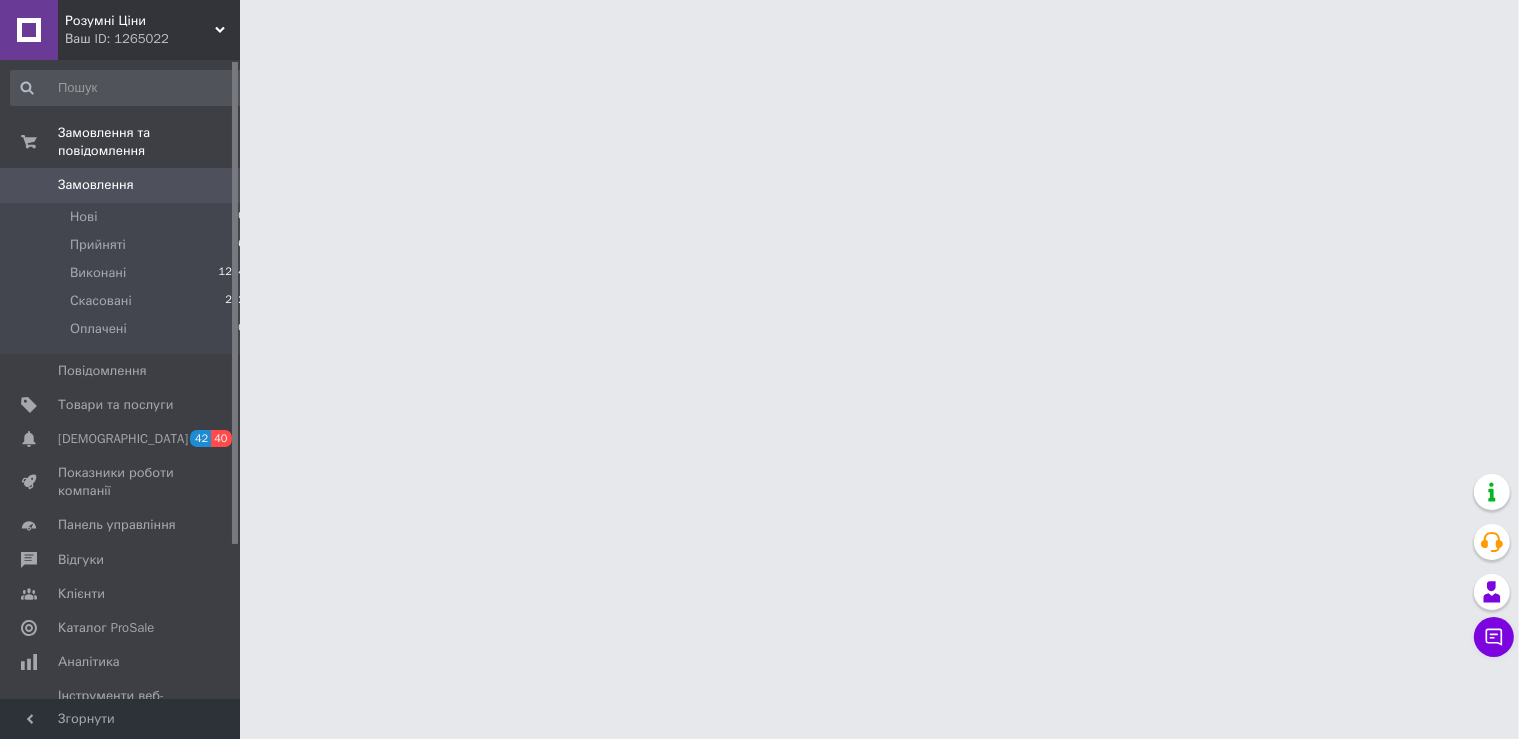 scroll, scrollTop: 0, scrollLeft: 0, axis: both 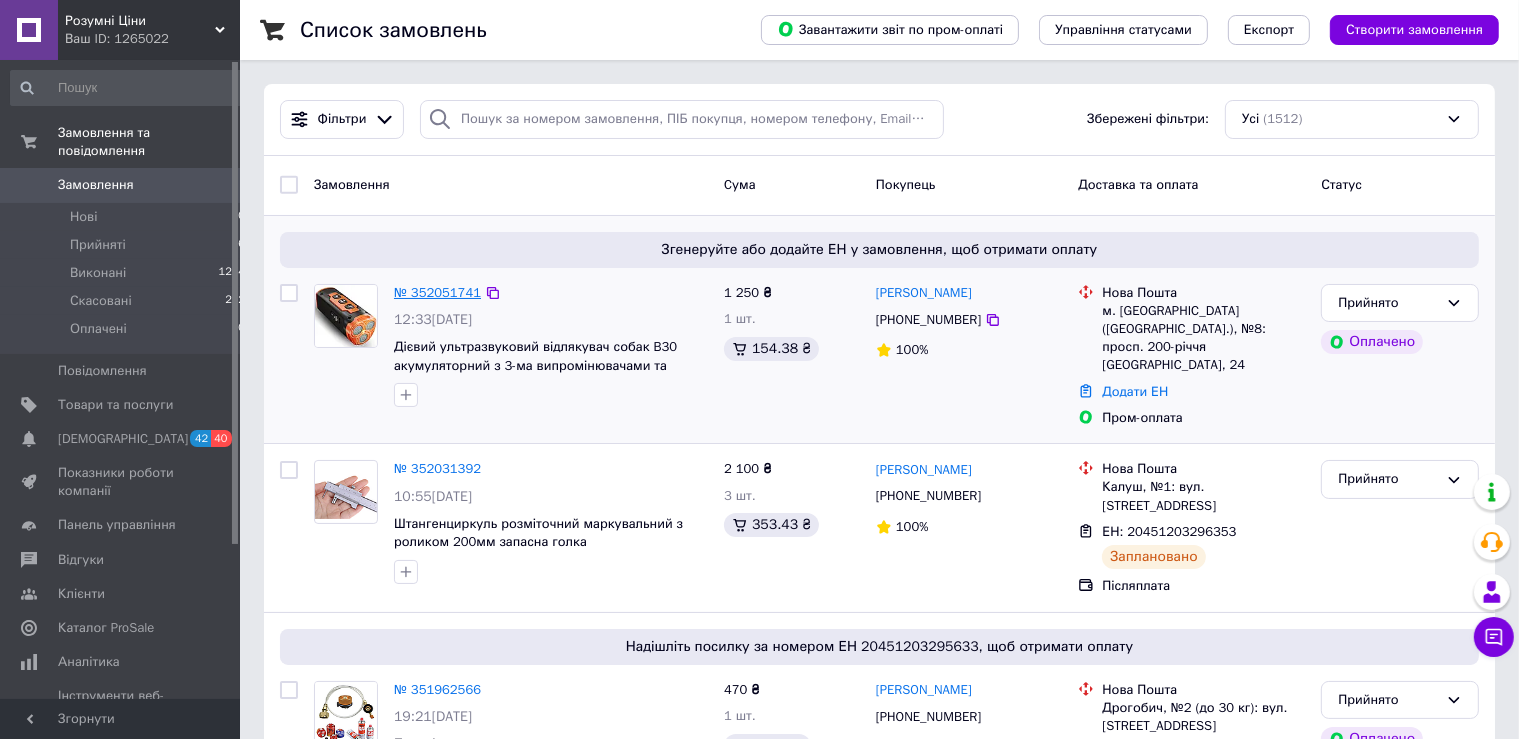 click on "№ 352051741" at bounding box center (437, 292) 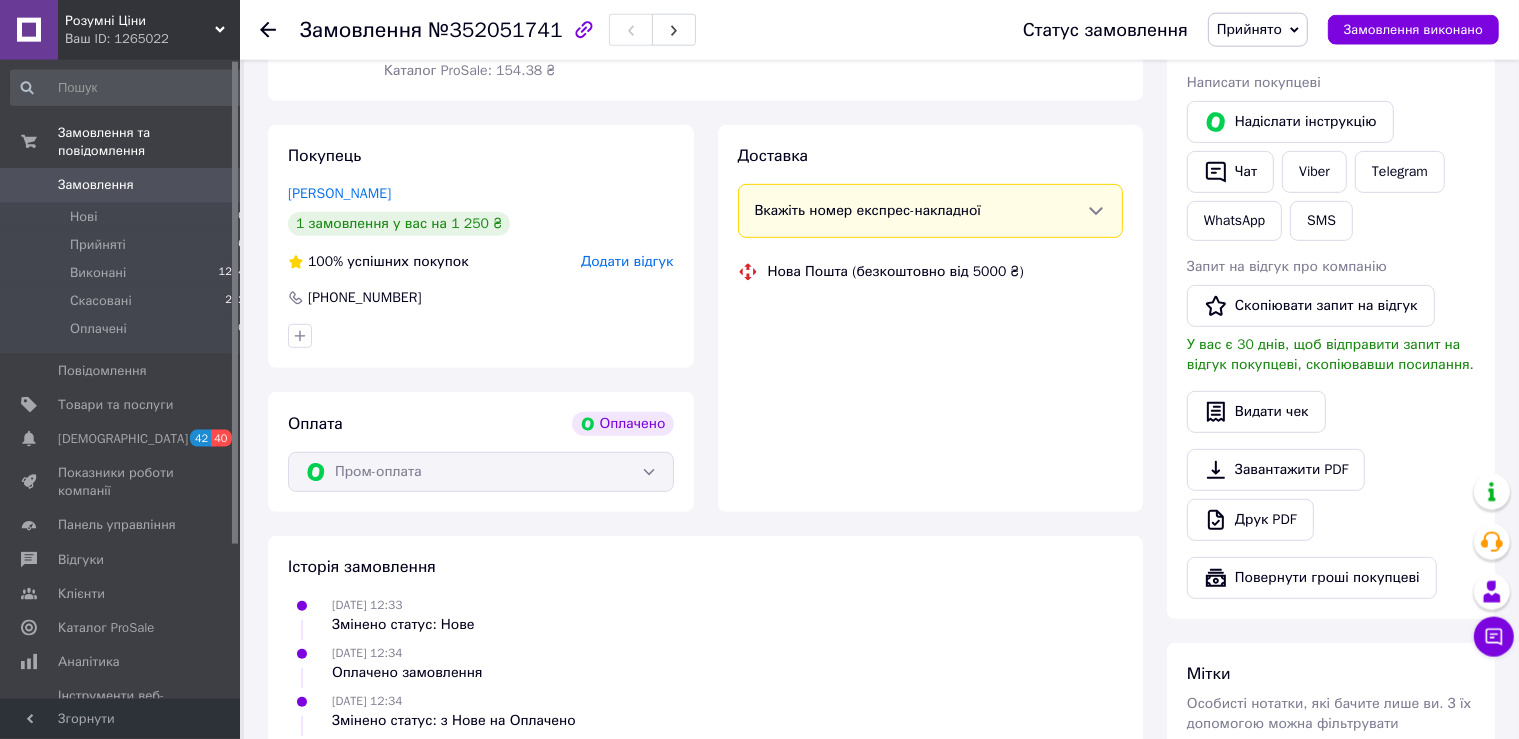 scroll, scrollTop: 1161, scrollLeft: 0, axis: vertical 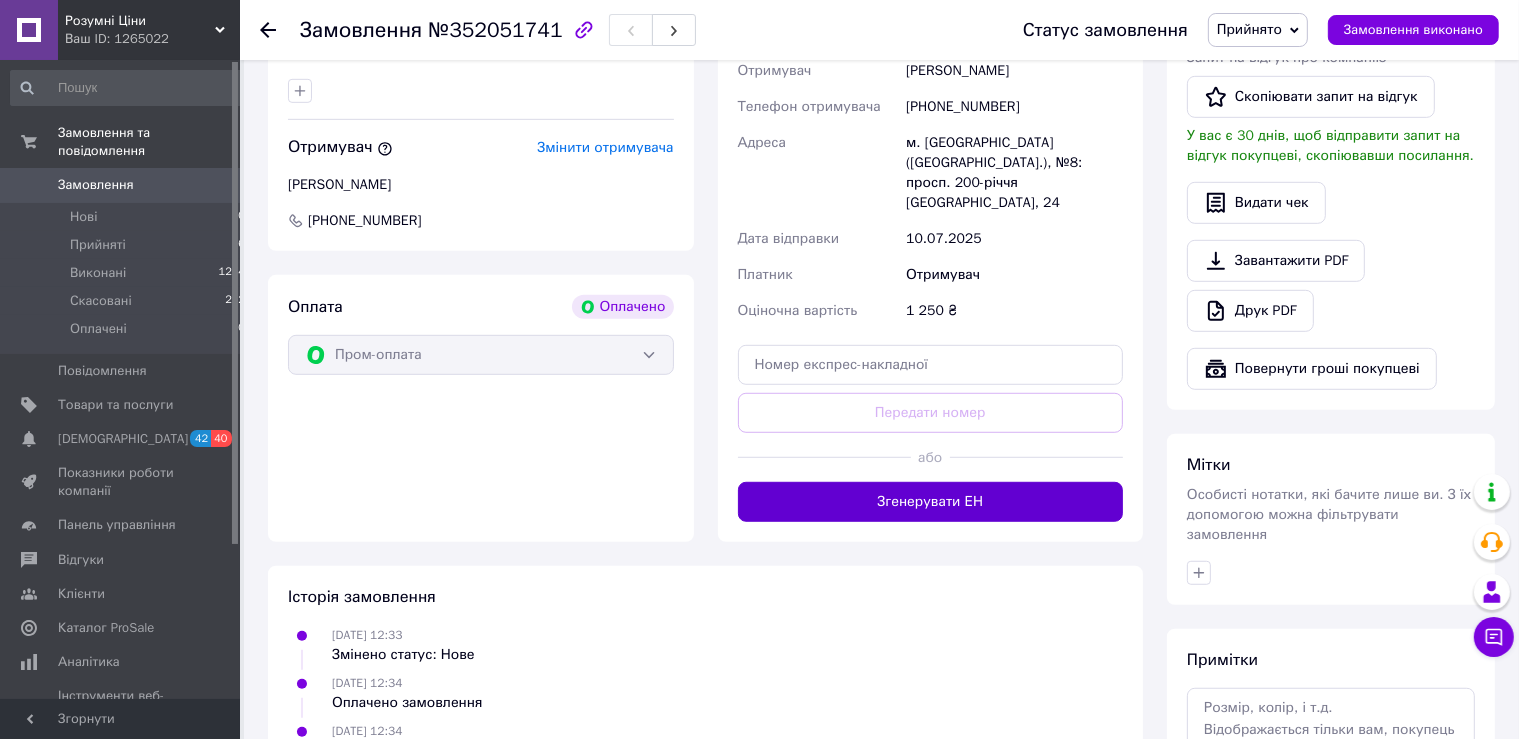 click on "Згенерувати ЕН" at bounding box center [931, 502] 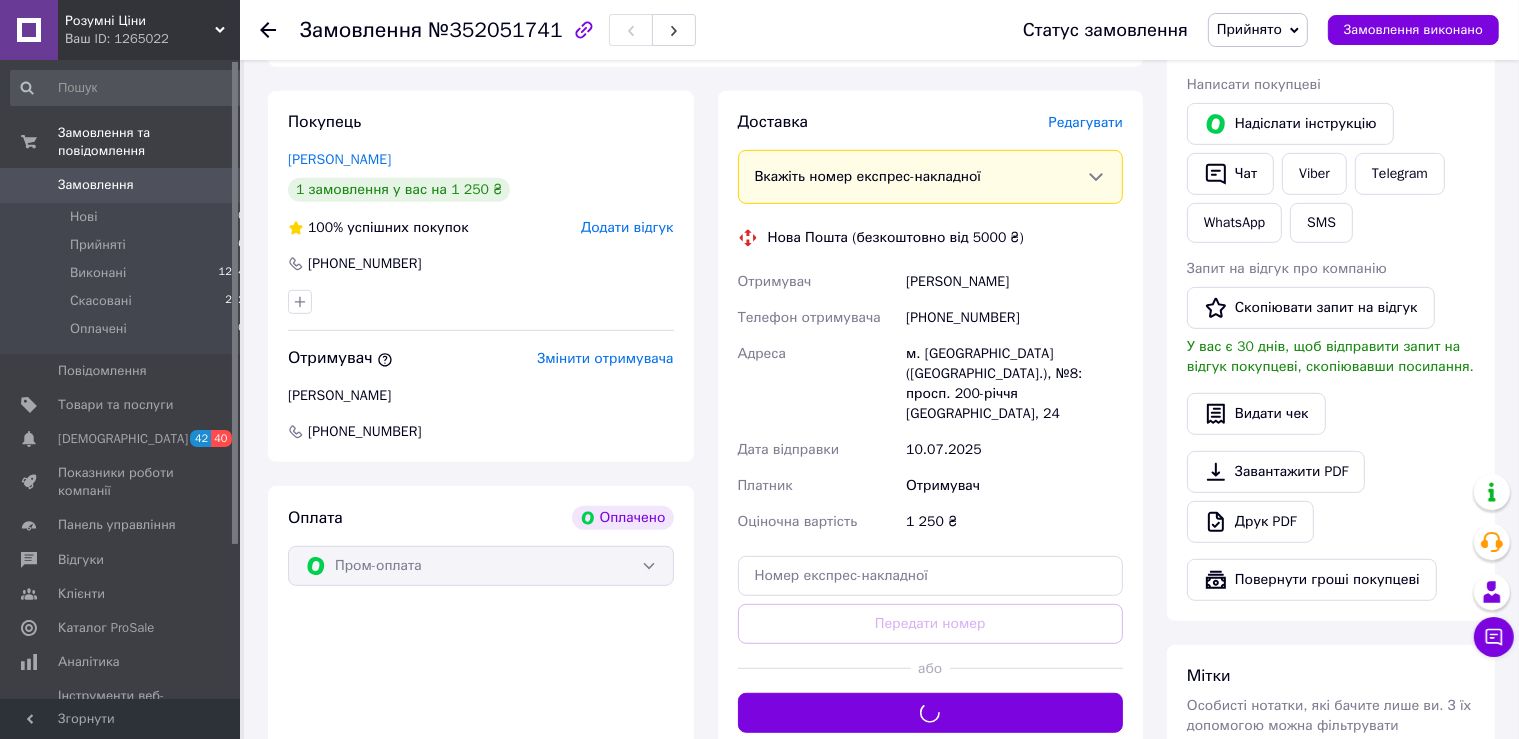 scroll, scrollTop: 1161, scrollLeft: 0, axis: vertical 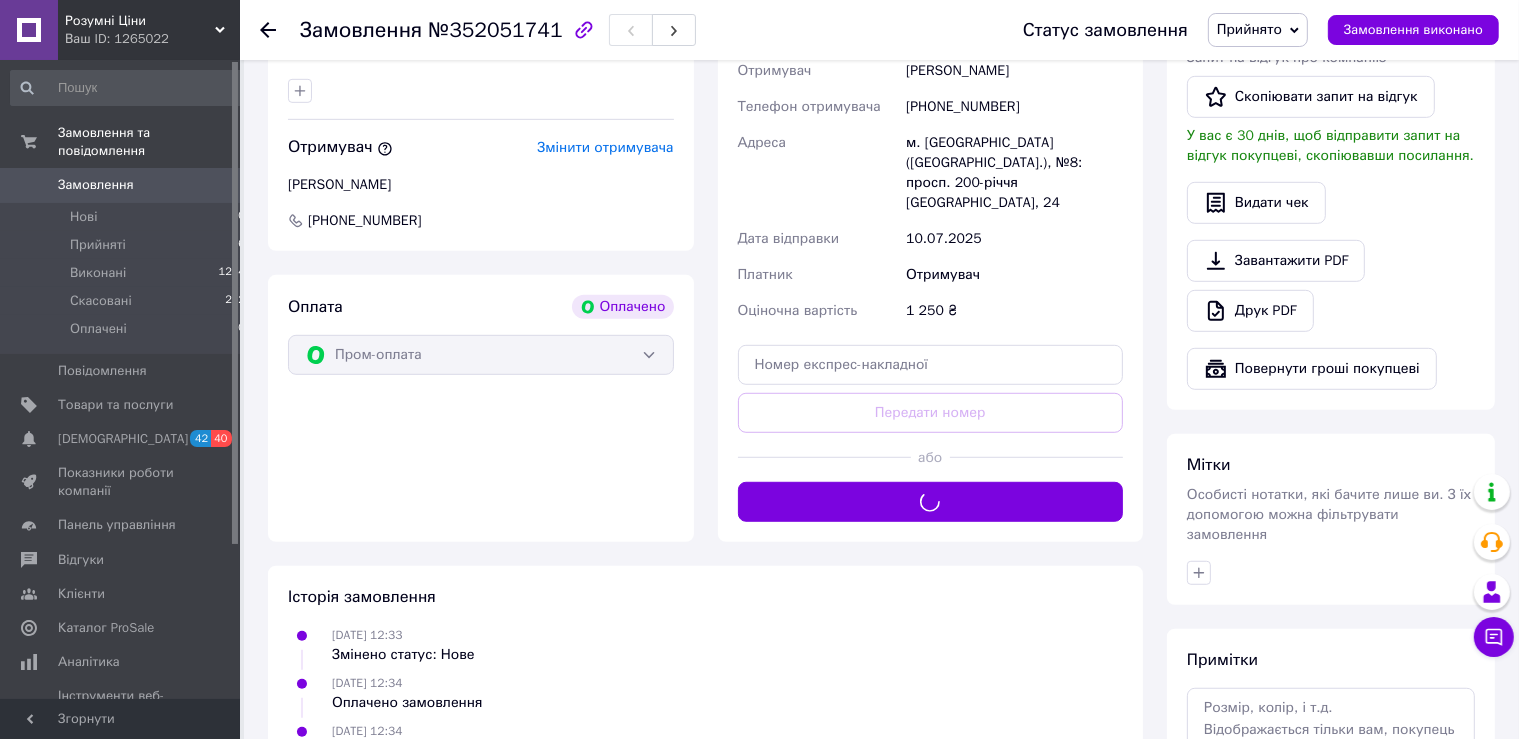 click on "[DATE] 12:34 Оплачено замовлення" at bounding box center [705, 693] 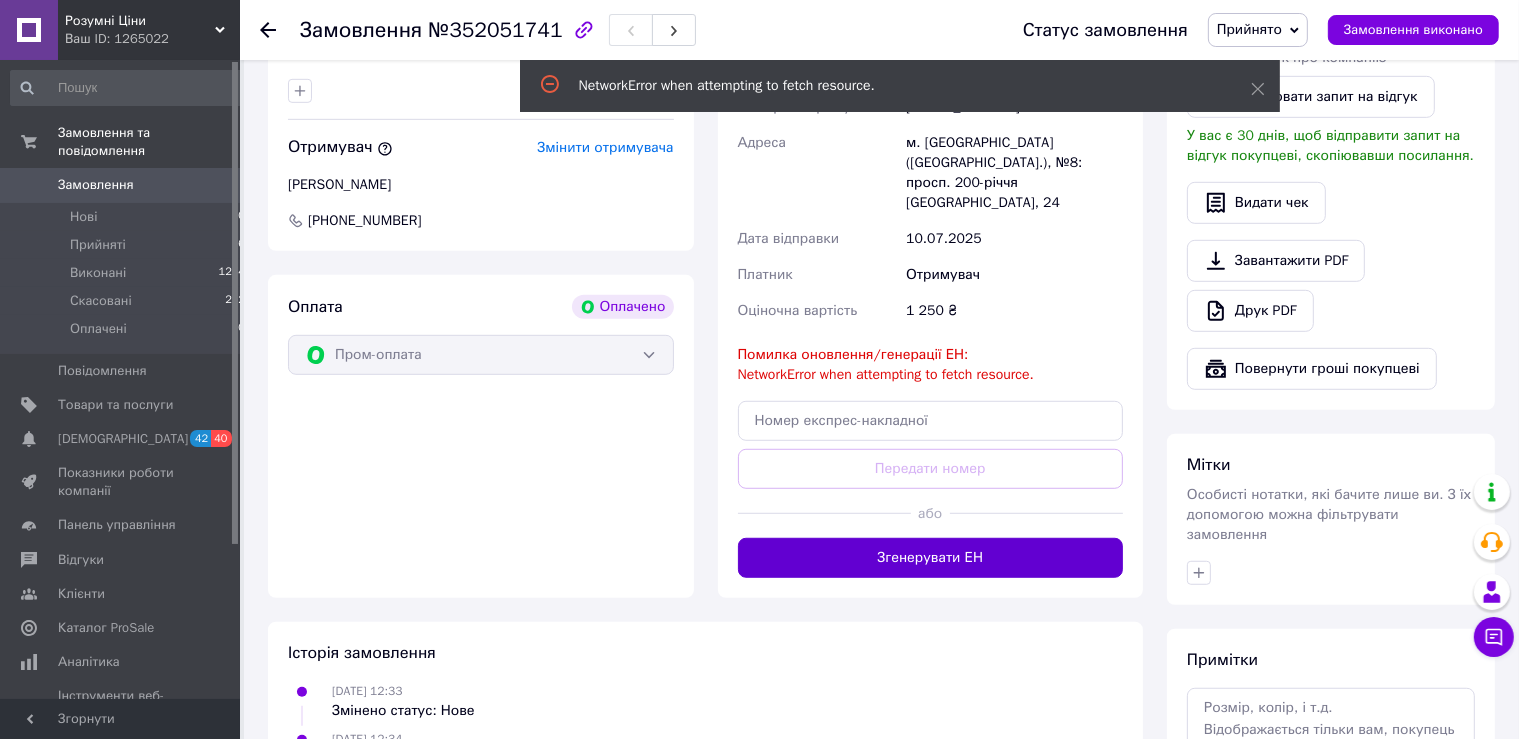 click on "Згенерувати ЕН" at bounding box center [931, 558] 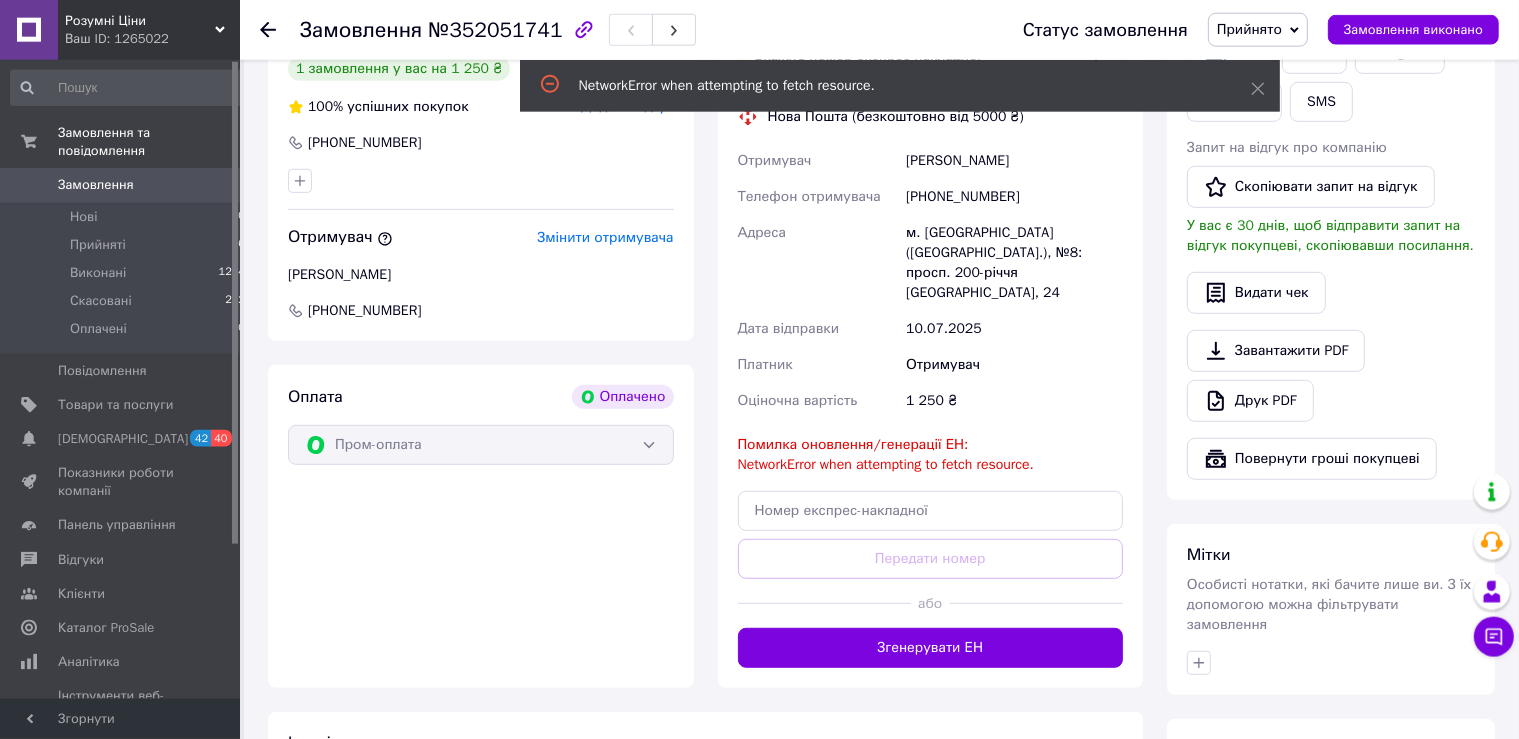 scroll, scrollTop: 1161, scrollLeft: 0, axis: vertical 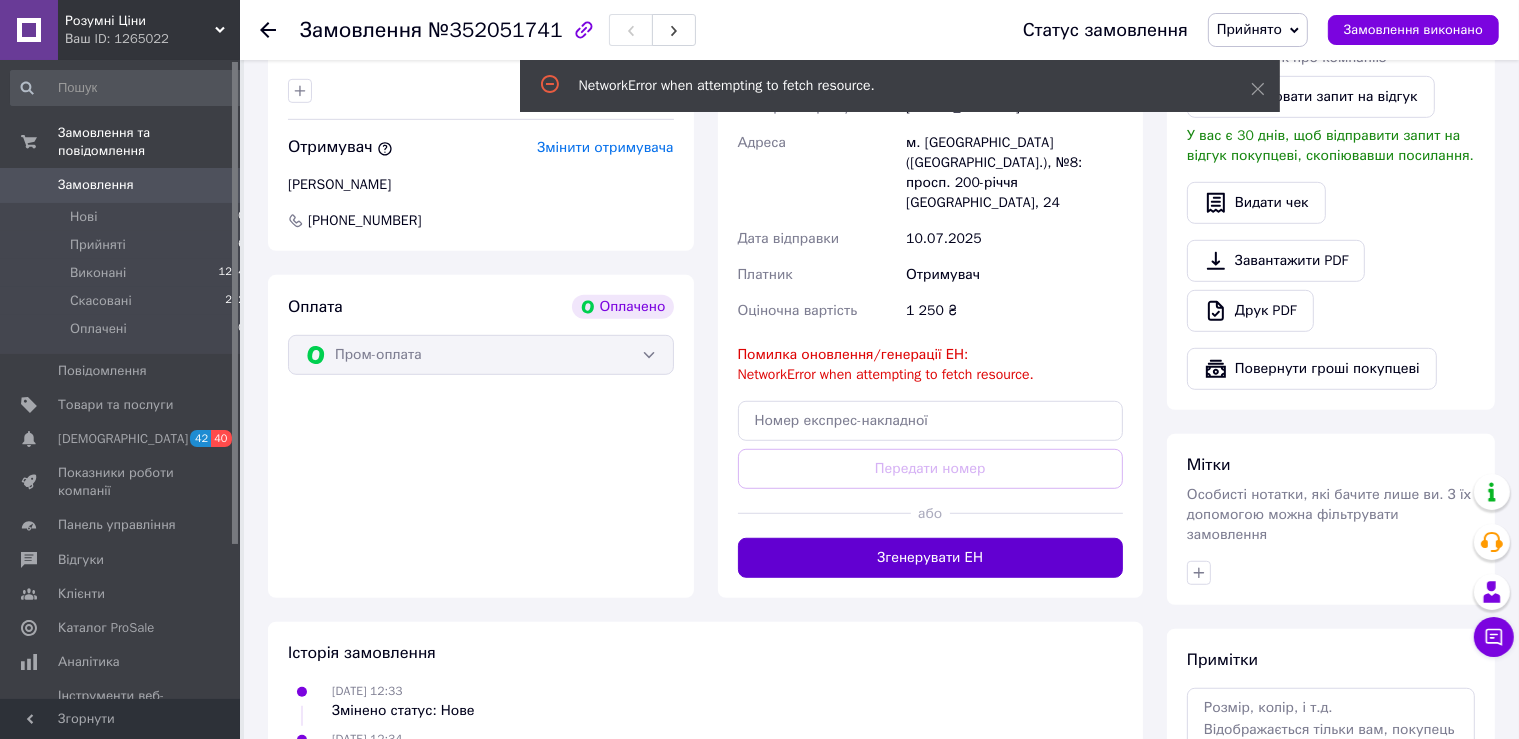 click on "Згенерувати ЕН" at bounding box center (931, 558) 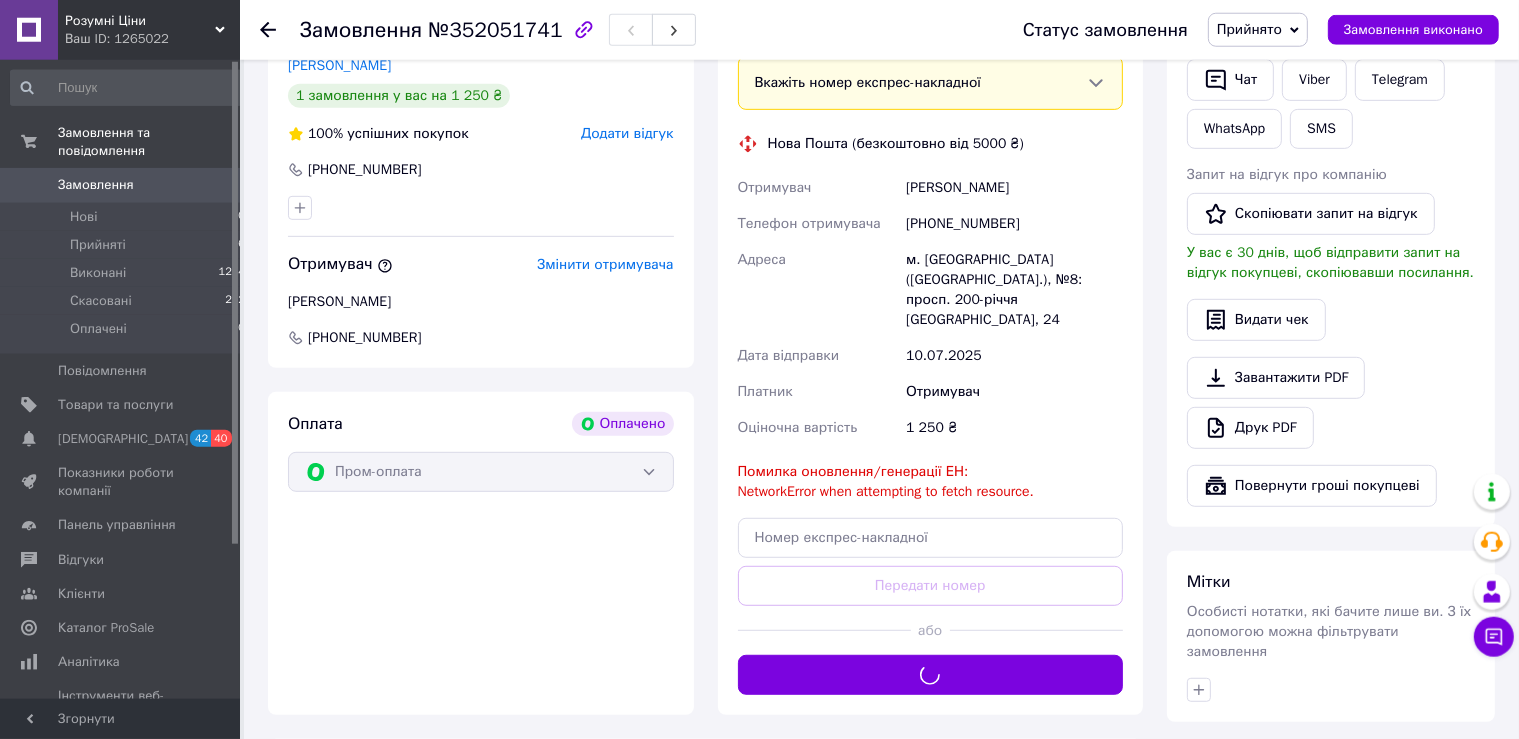 scroll, scrollTop: 950, scrollLeft: 0, axis: vertical 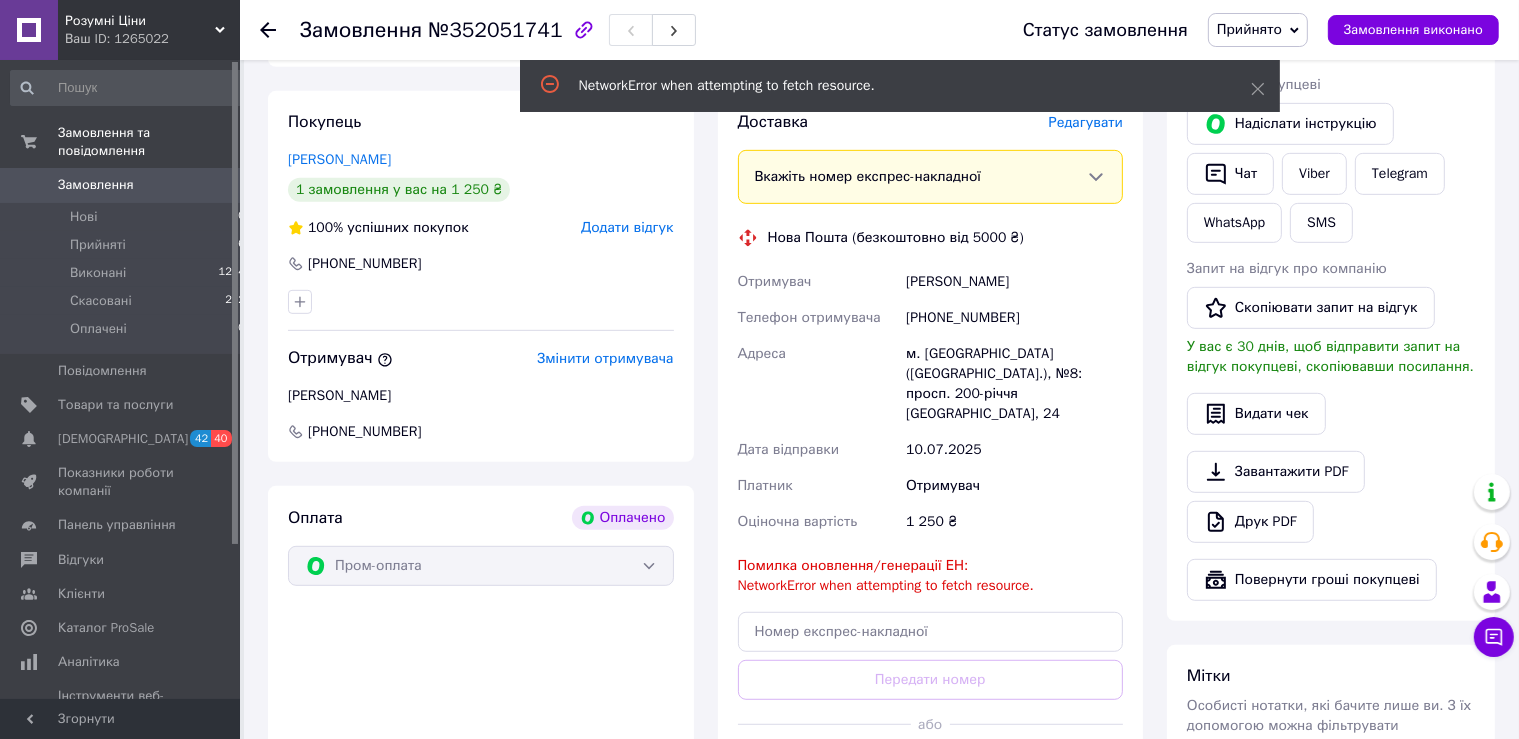 click on "Замовлення" at bounding box center [96, 185] 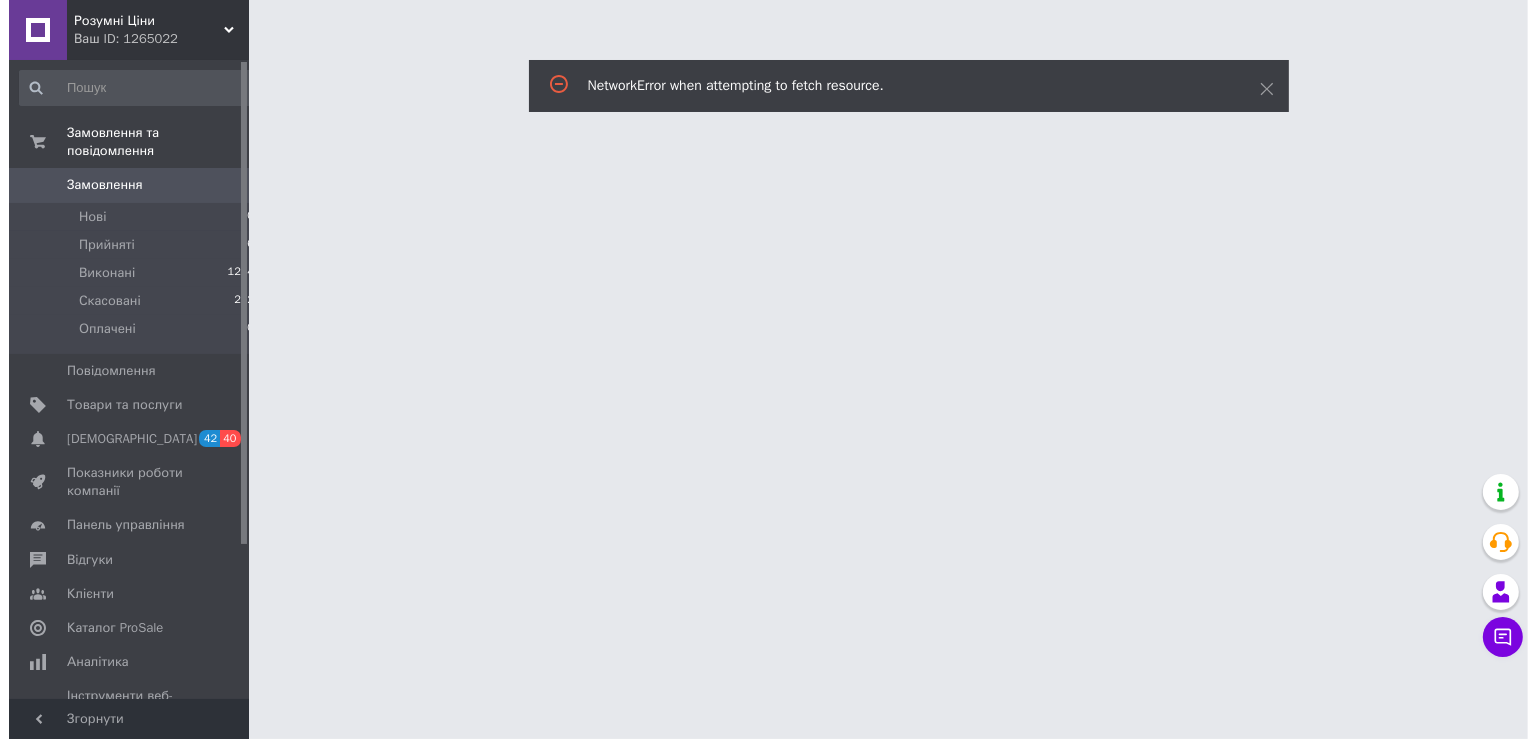 scroll, scrollTop: 0, scrollLeft: 0, axis: both 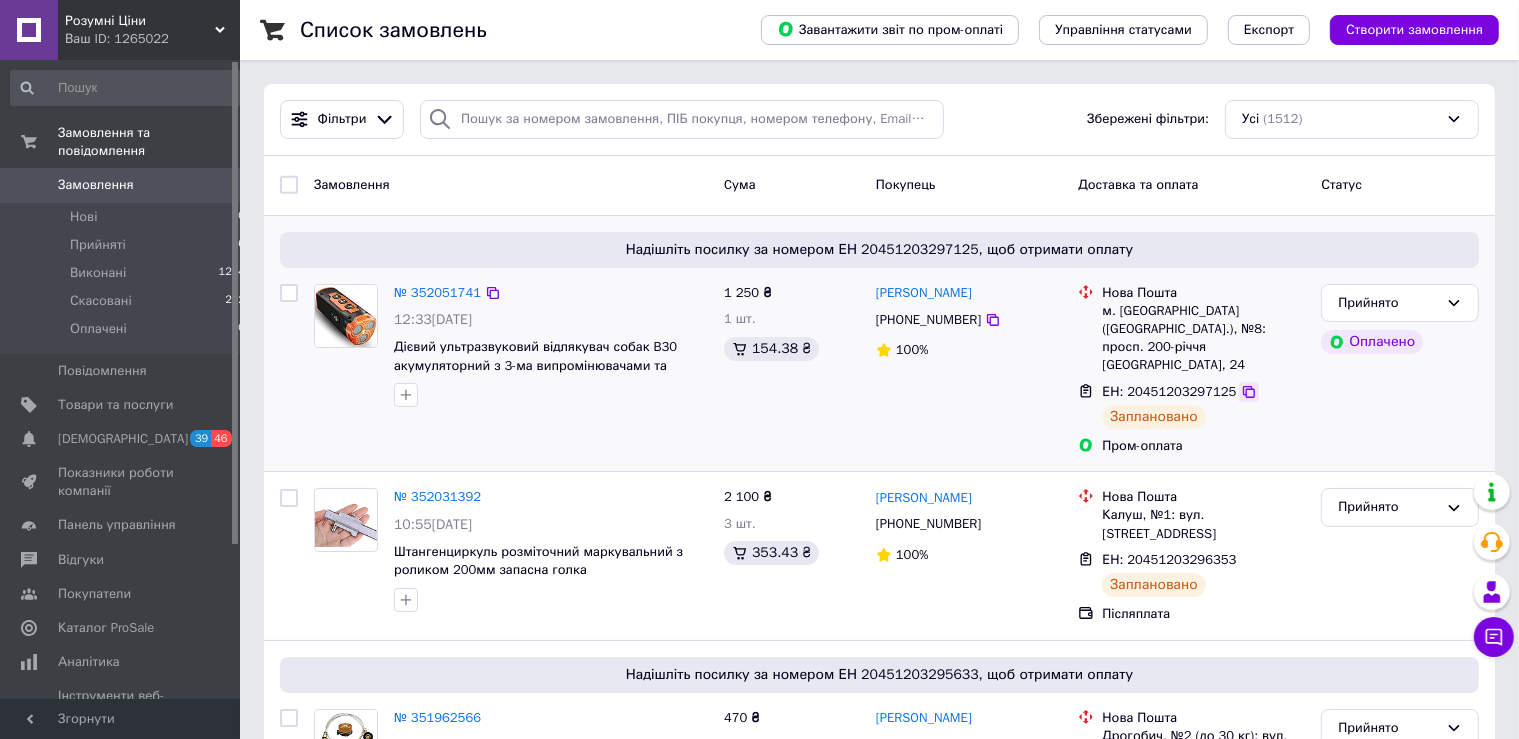 click 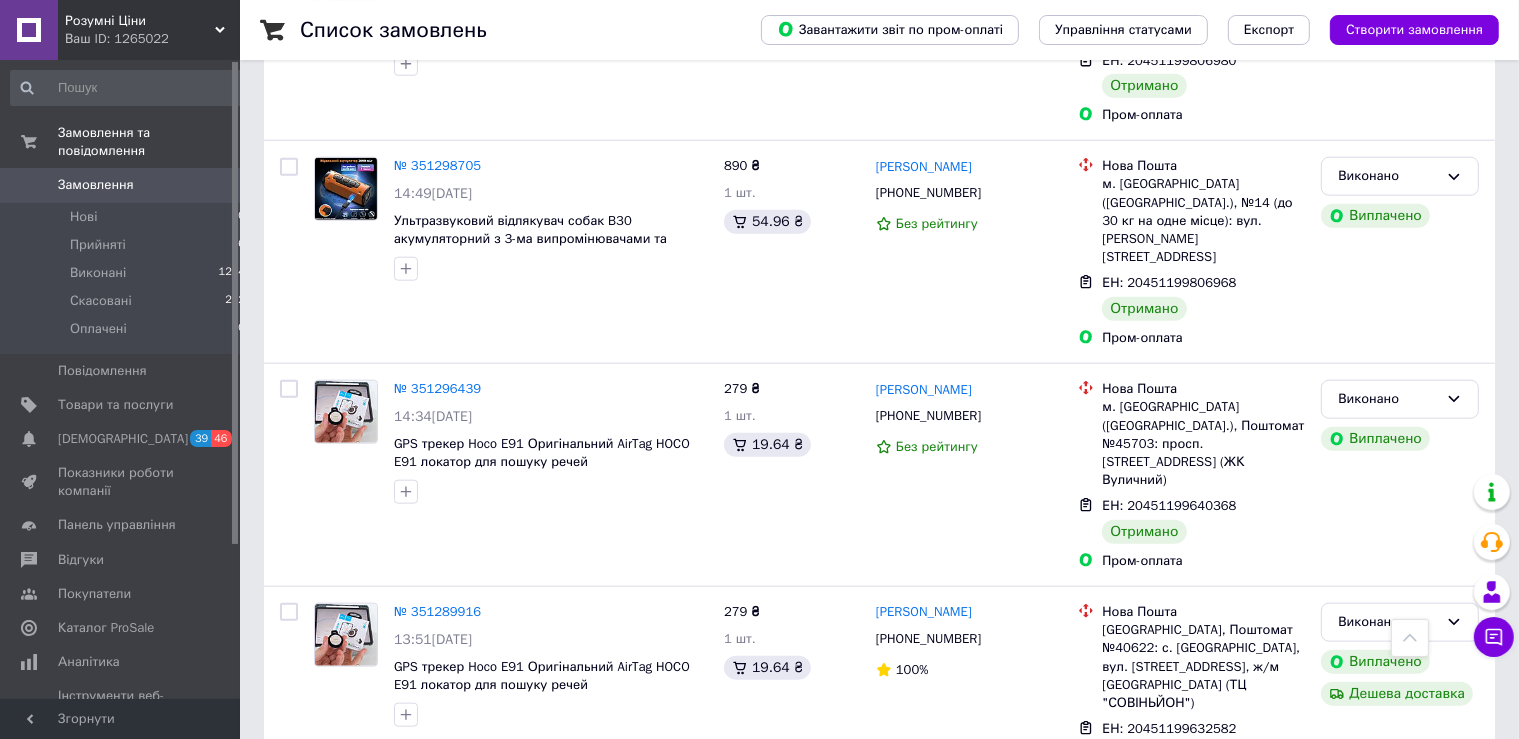 scroll, scrollTop: 2112, scrollLeft: 0, axis: vertical 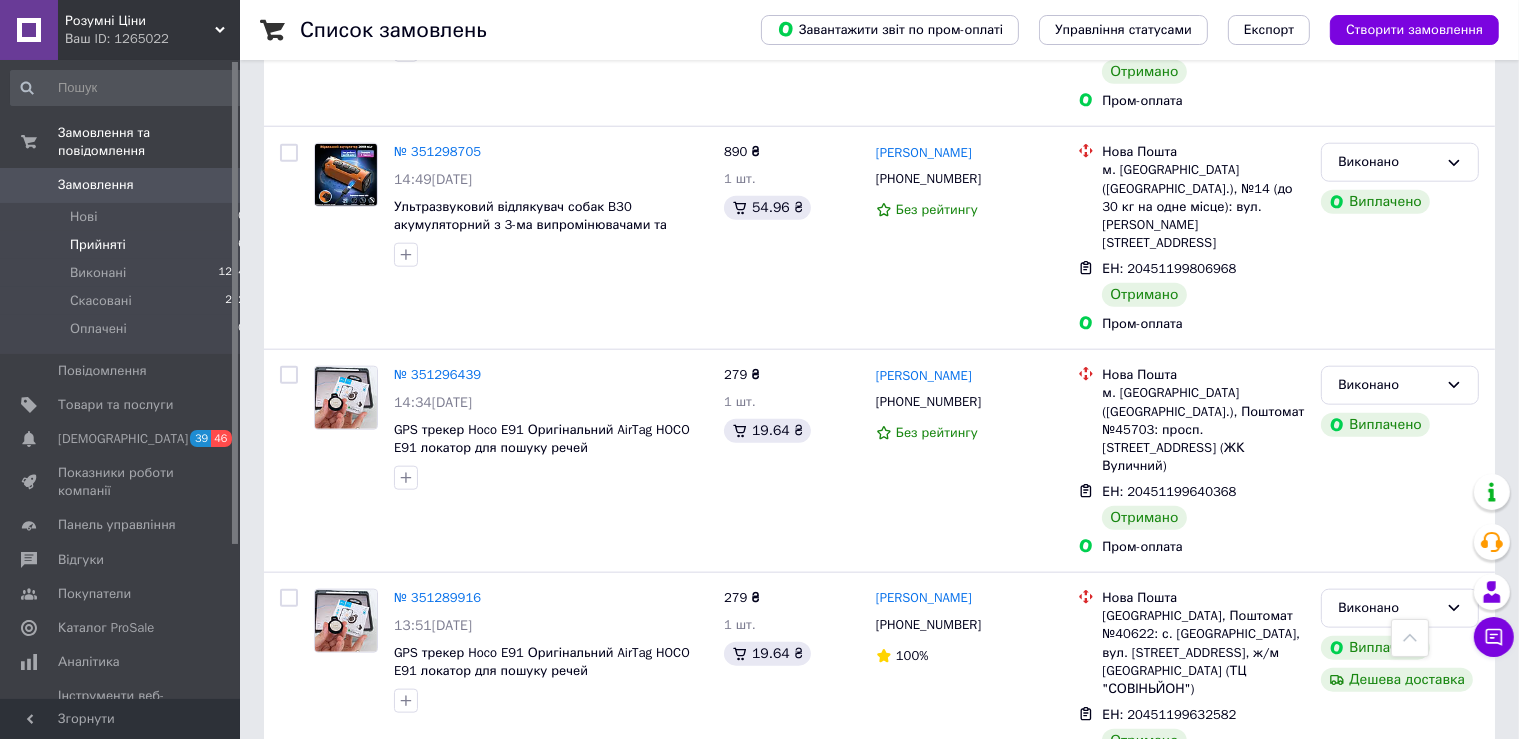 click on "Прийняті" at bounding box center [98, 245] 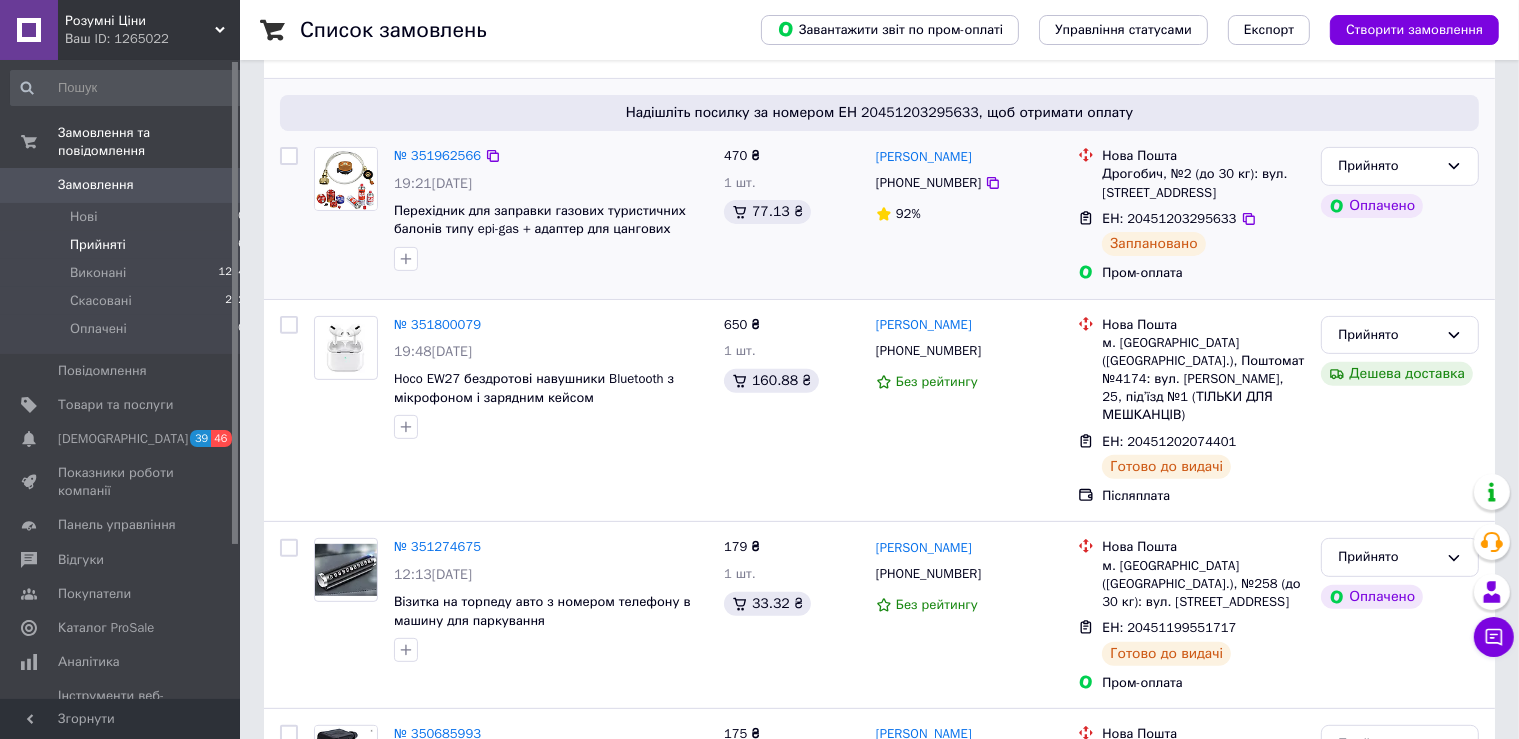 scroll, scrollTop: 726, scrollLeft: 0, axis: vertical 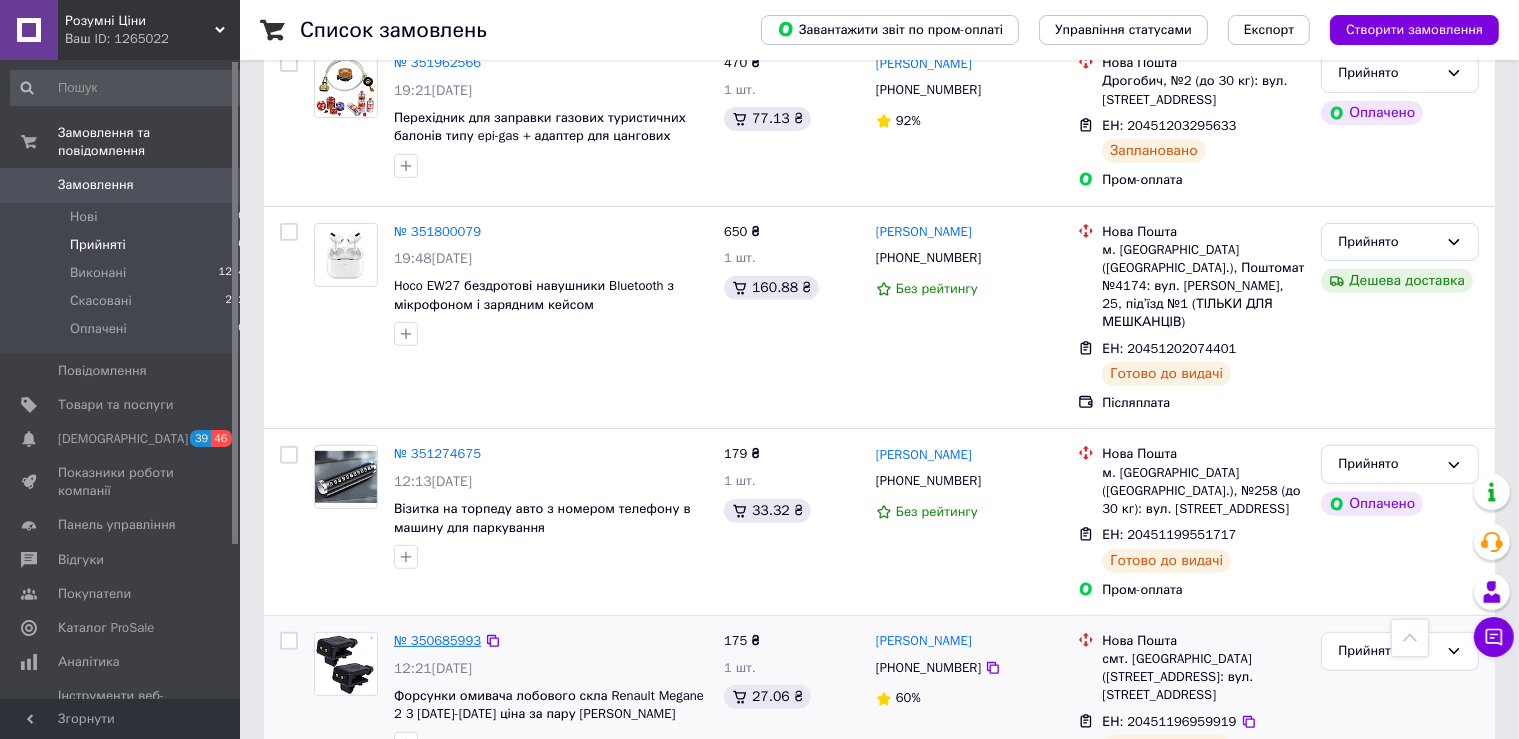 click on "№ 350685993" at bounding box center [437, 640] 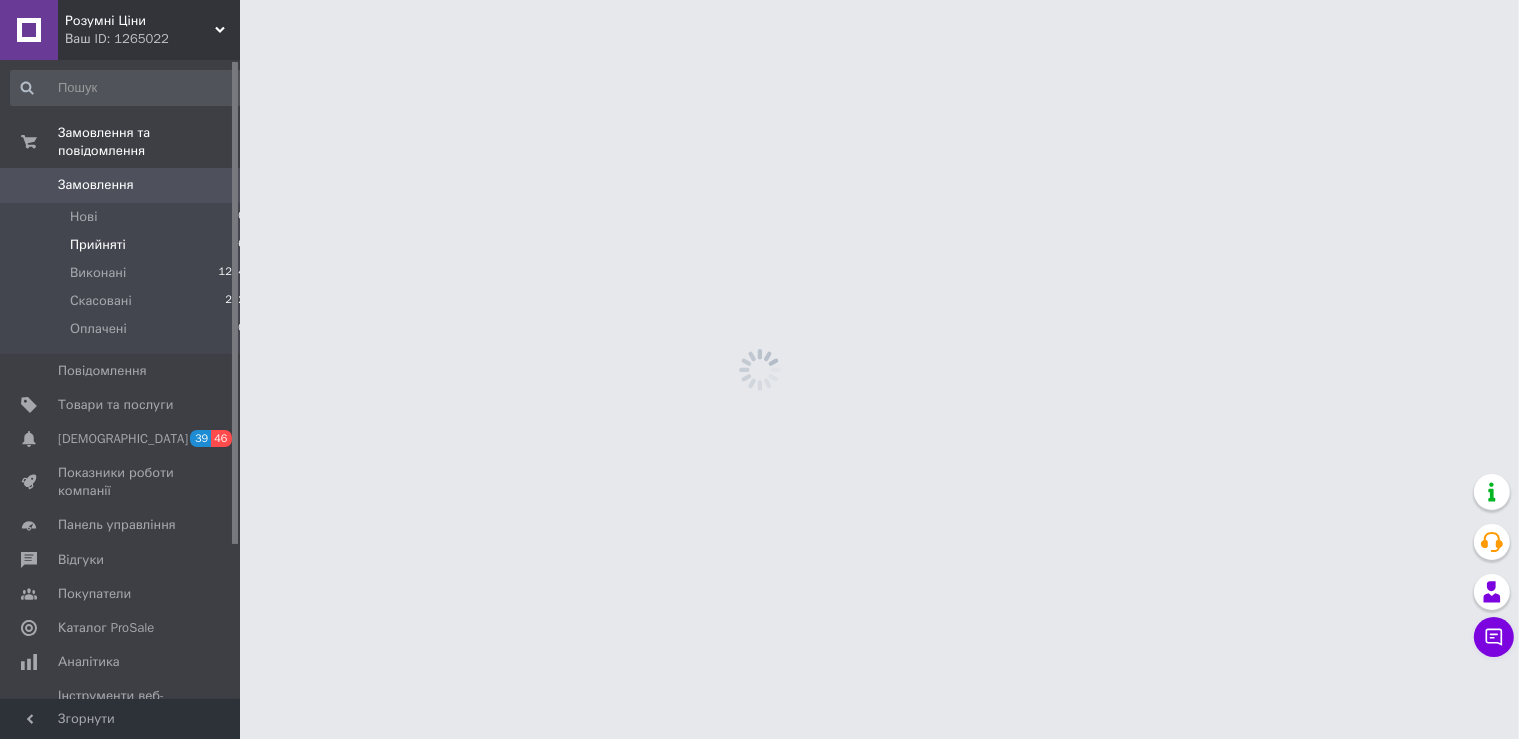 scroll, scrollTop: 0, scrollLeft: 0, axis: both 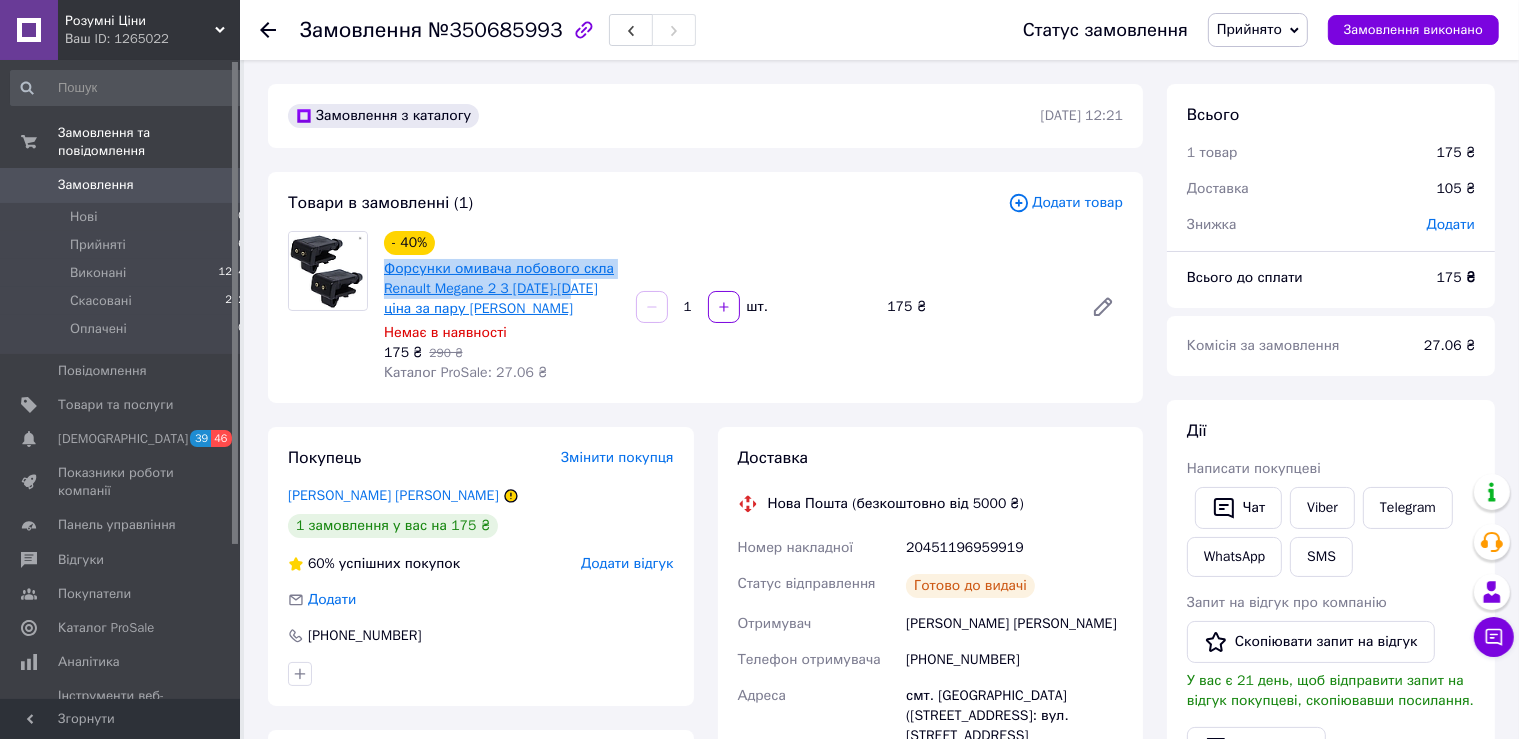drag, startPoint x: 378, startPoint y: 267, endPoint x: 578, endPoint y: 293, distance: 201.68292 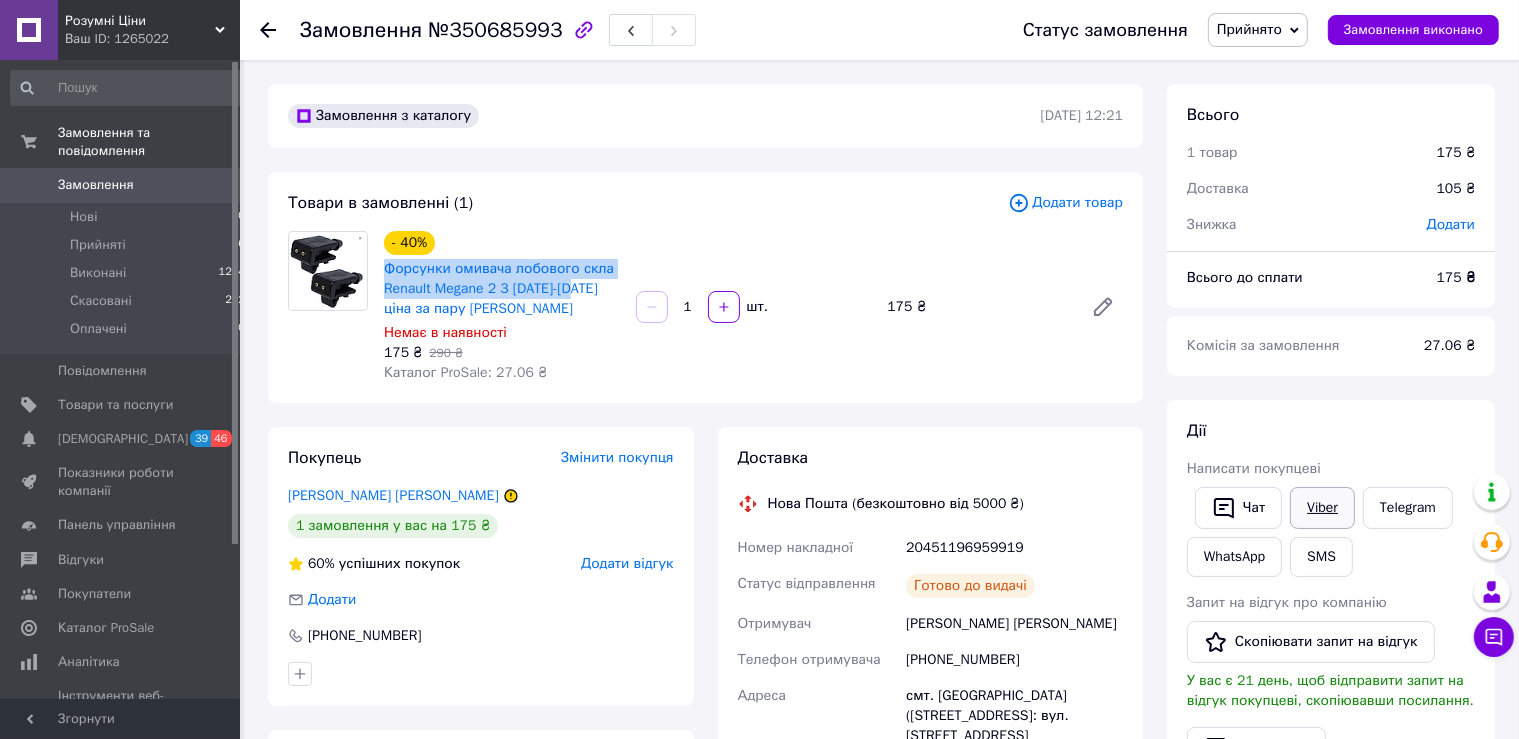 click on "Viber" at bounding box center [1322, 508] 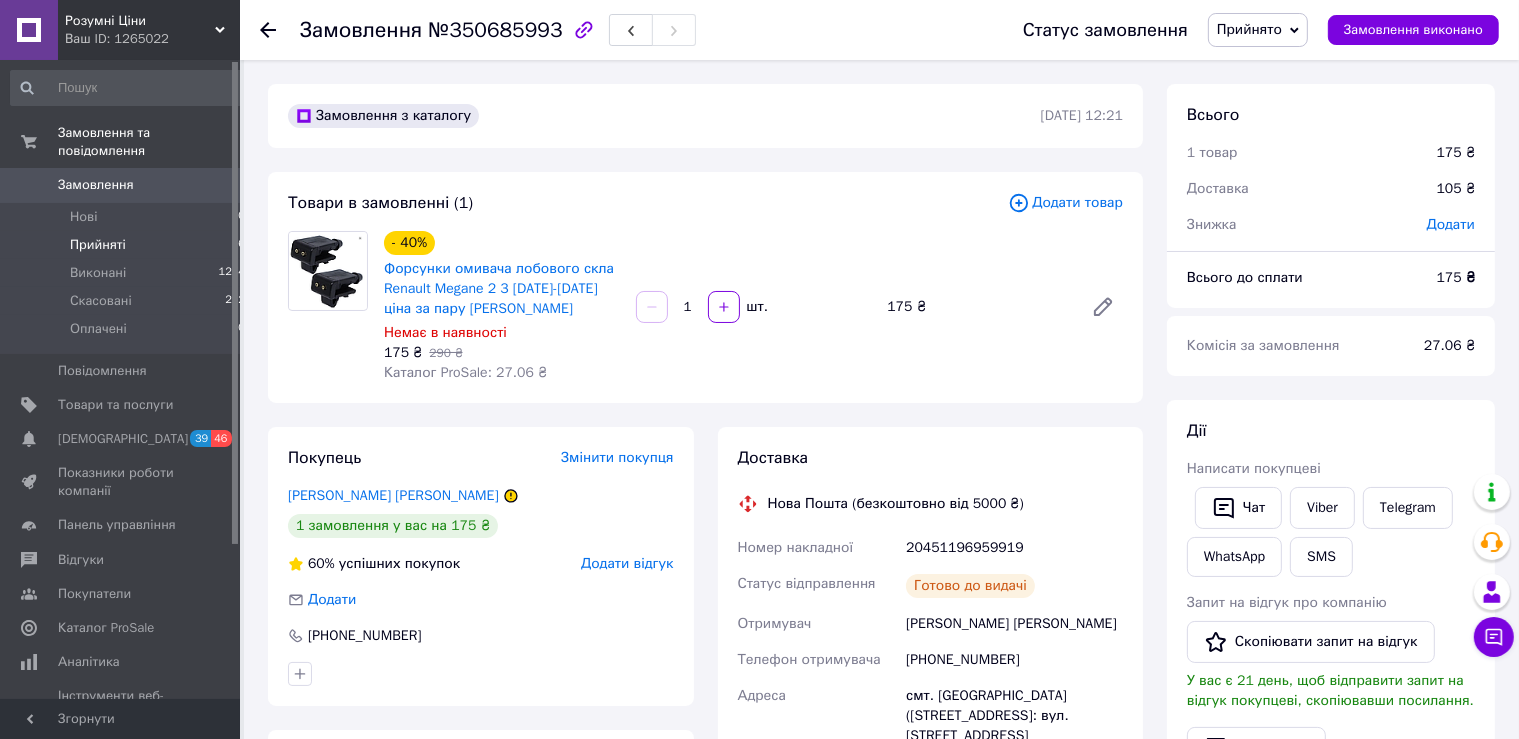 click on "Прийняті" at bounding box center [98, 245] 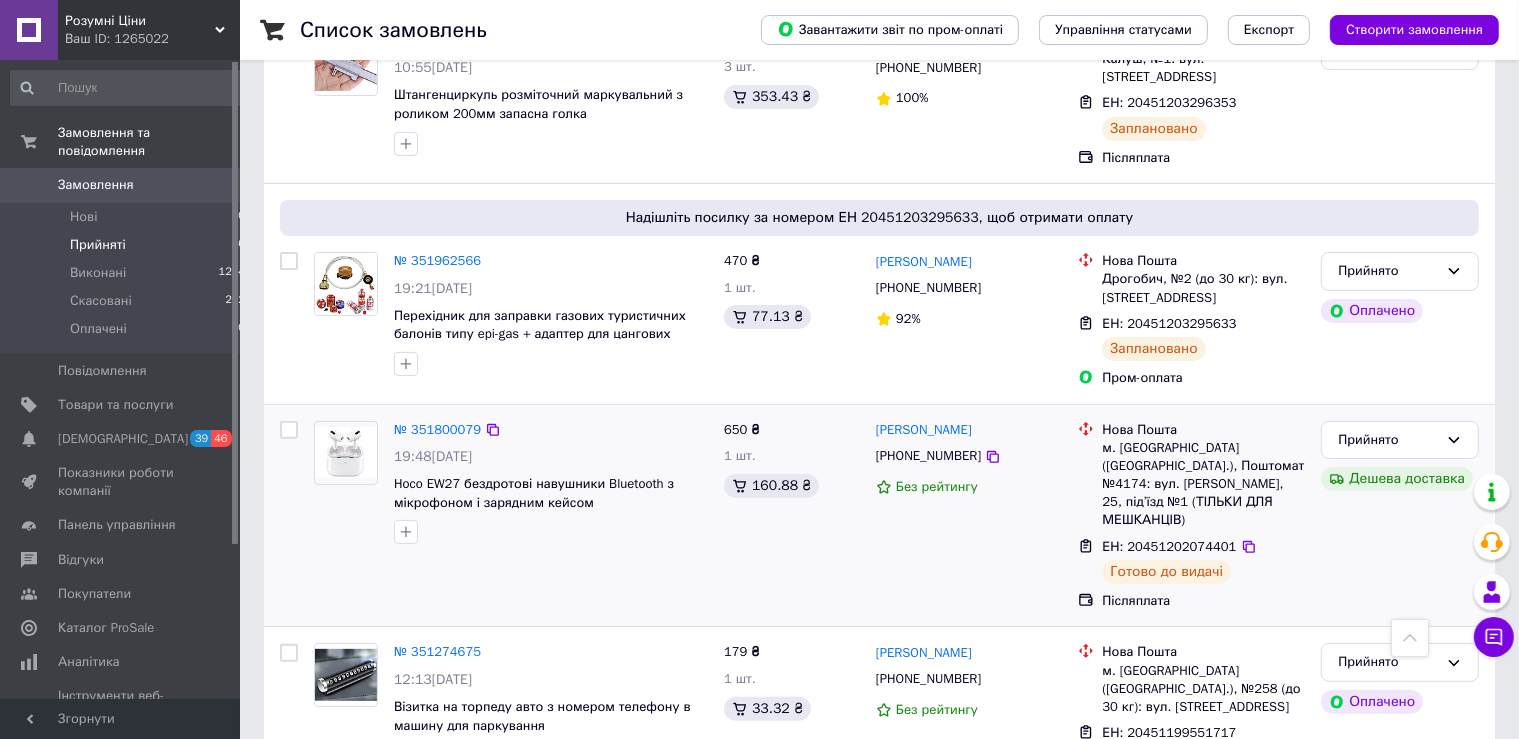 scroll, scrollTop: 726, scrollLeft: 0, axis: vertical 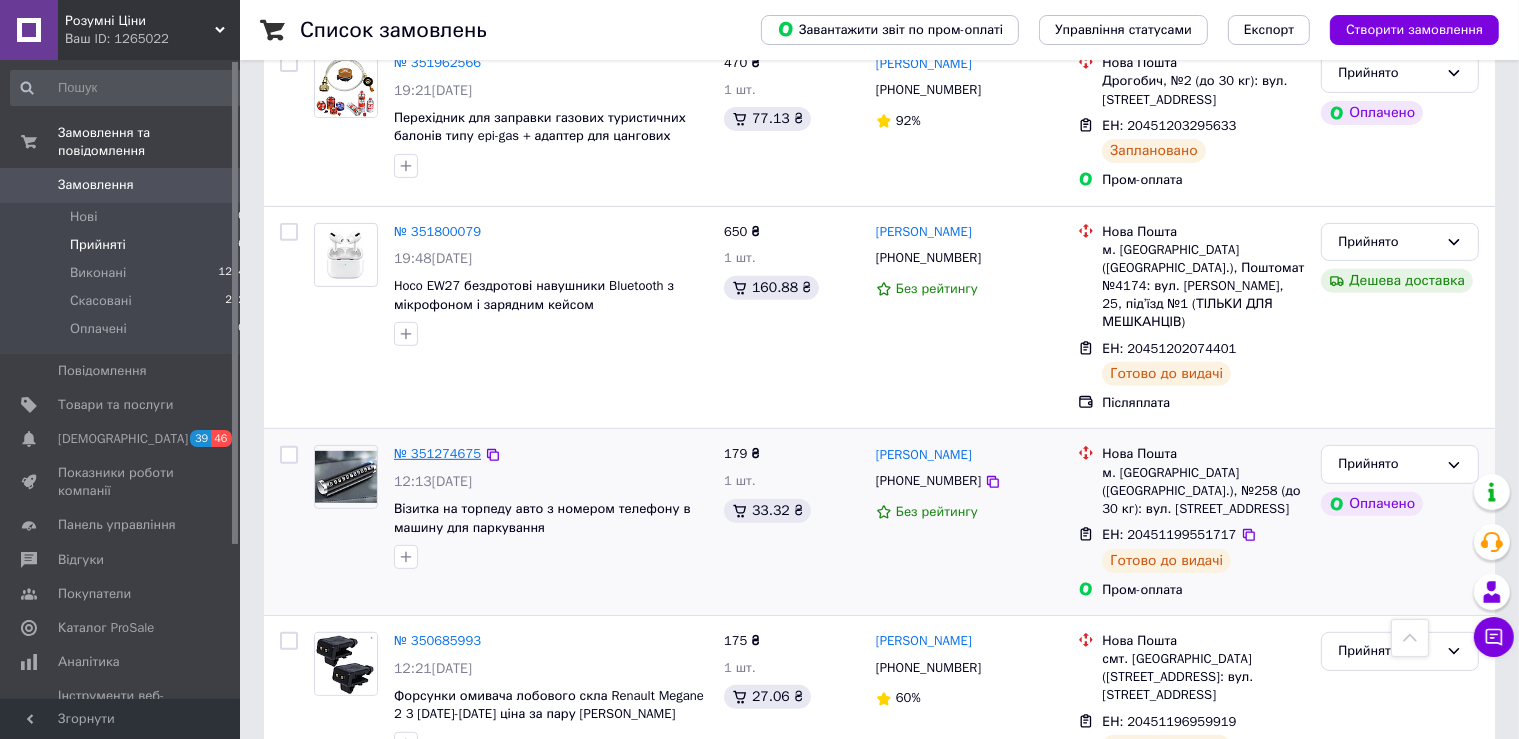 click on "№ 351274675" at bounding box center [437, 453] 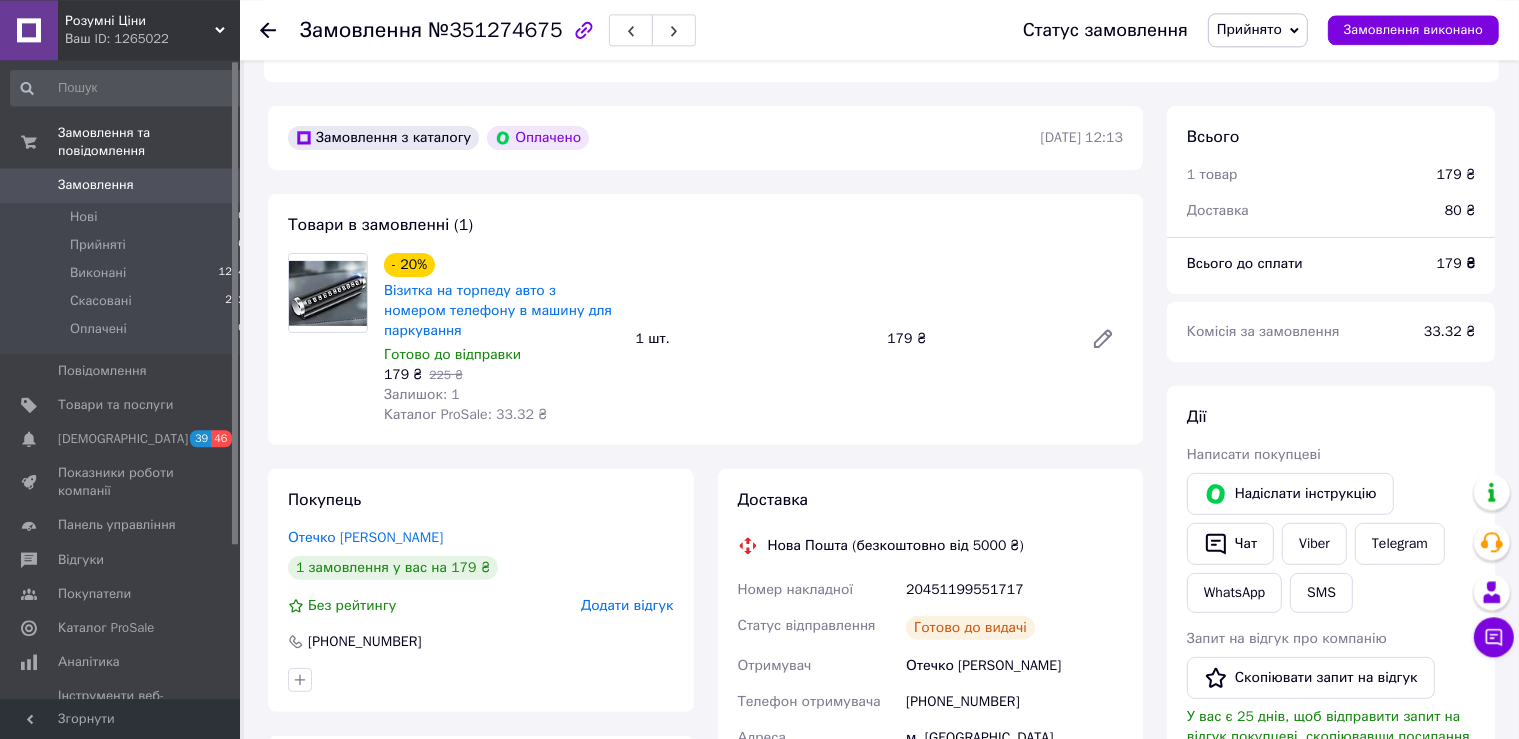 scroll, scrollTop: 703, scrollLeft: 0, axis: vertical 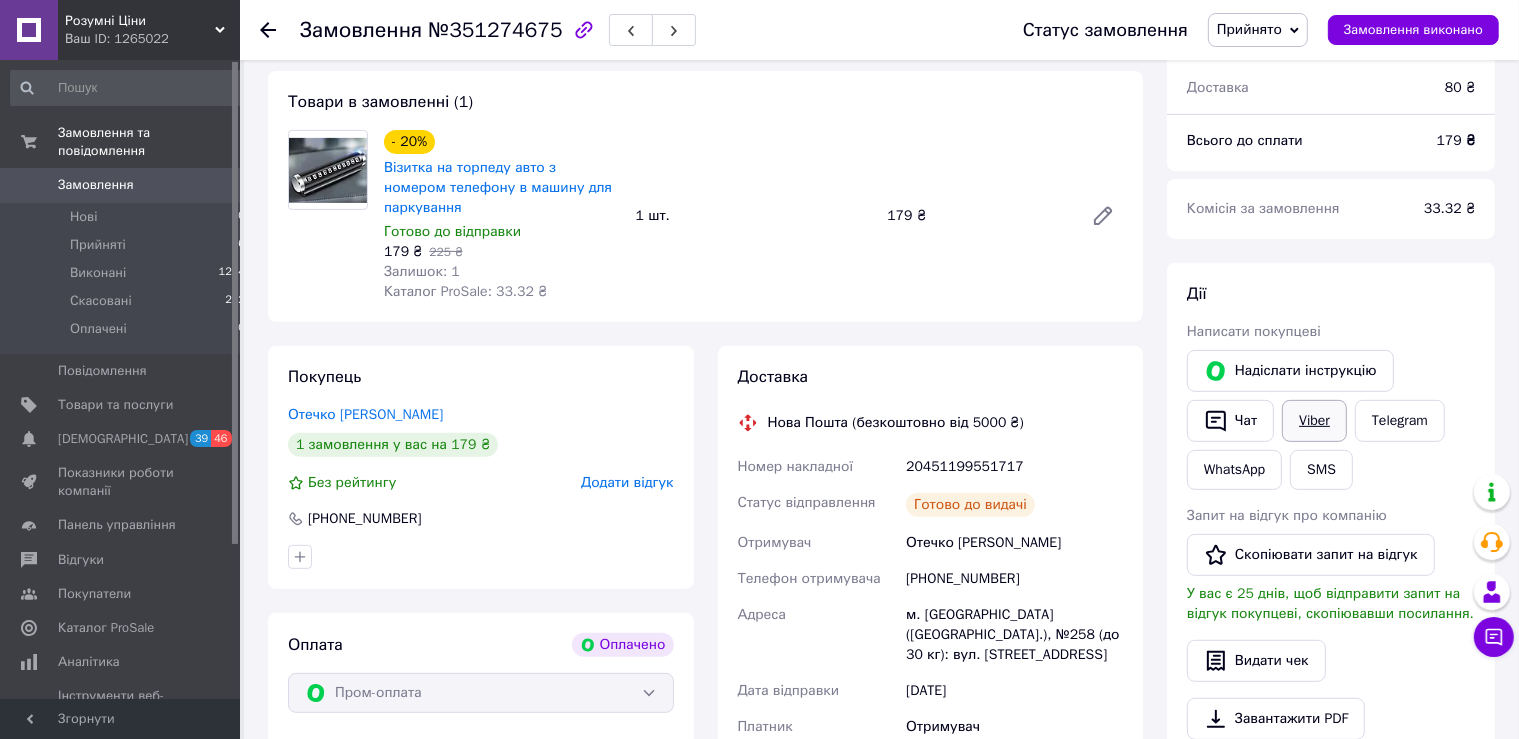 click on "Viber" at bounding box center (1314, 421) 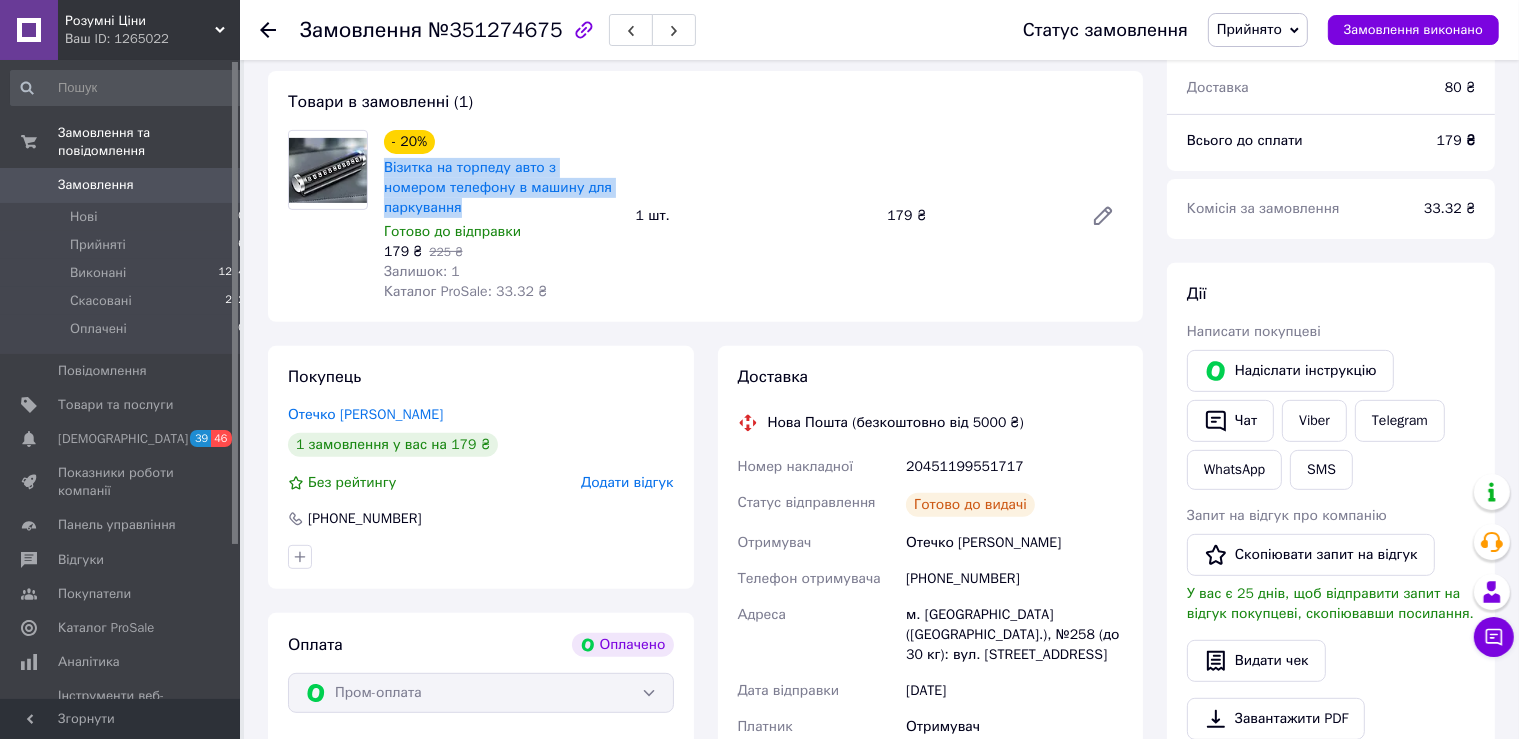 drag, startPoint x: 388, startPoint y: 168, endPoint x: 616, endPoint y: 195, distance: 229.59312 